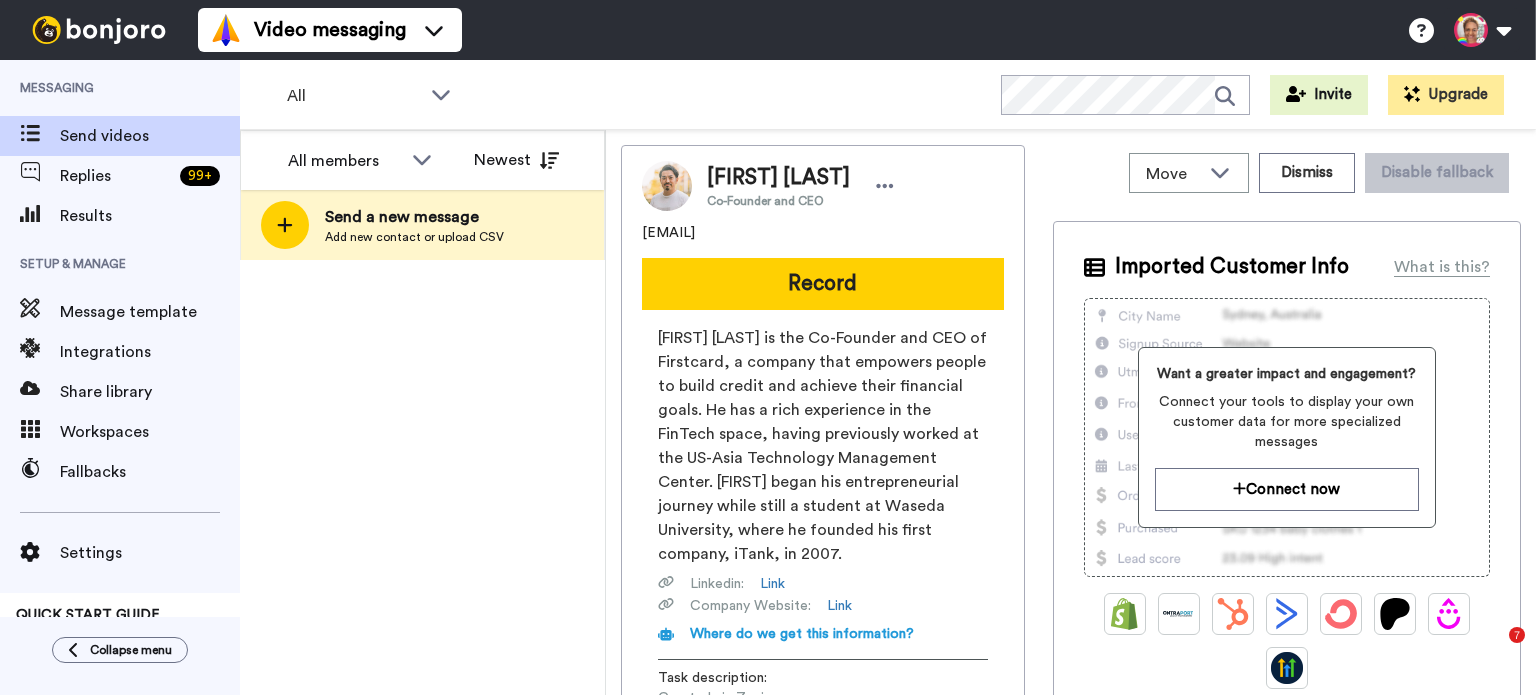 scroll, scrollTop: 0, scrollLeft: 0, axis: both 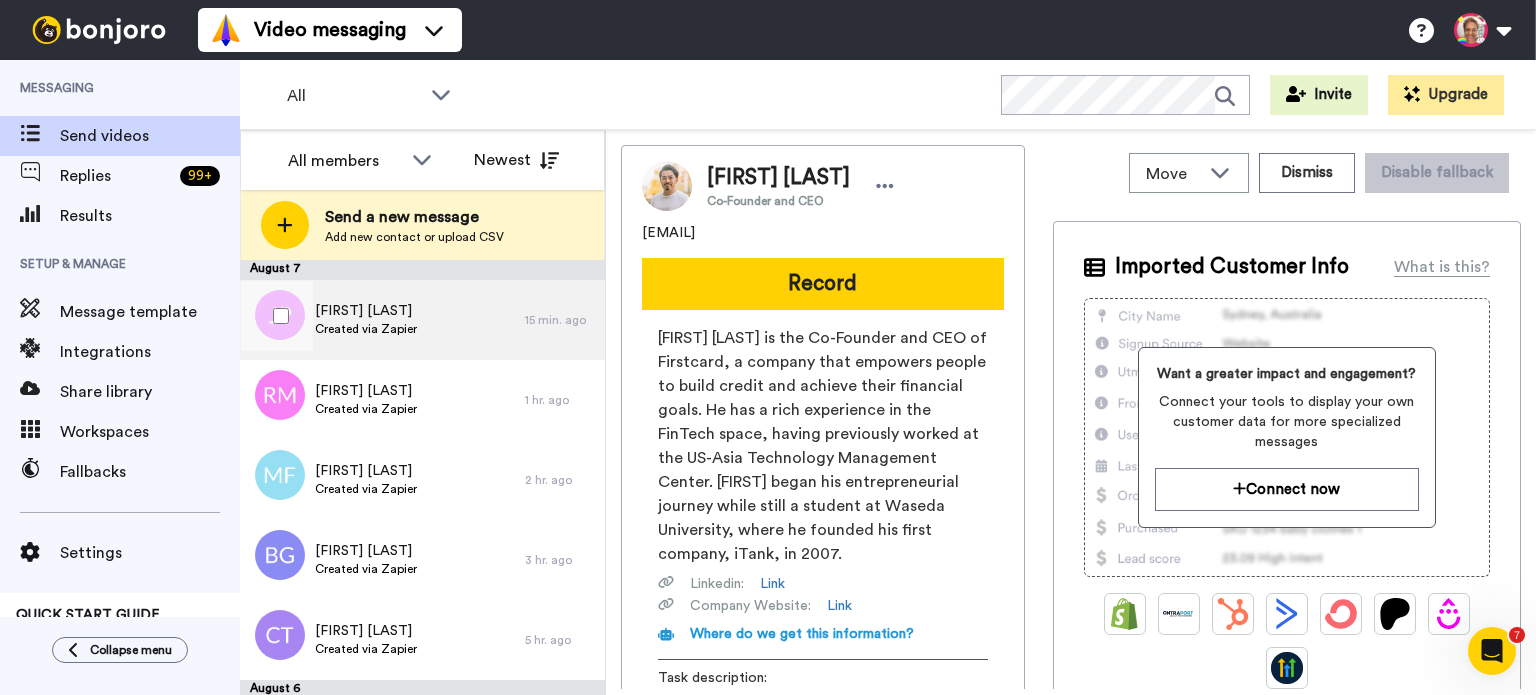 click on "Jonathan Polone Created via Zapier" at bounding box center [382, 320] 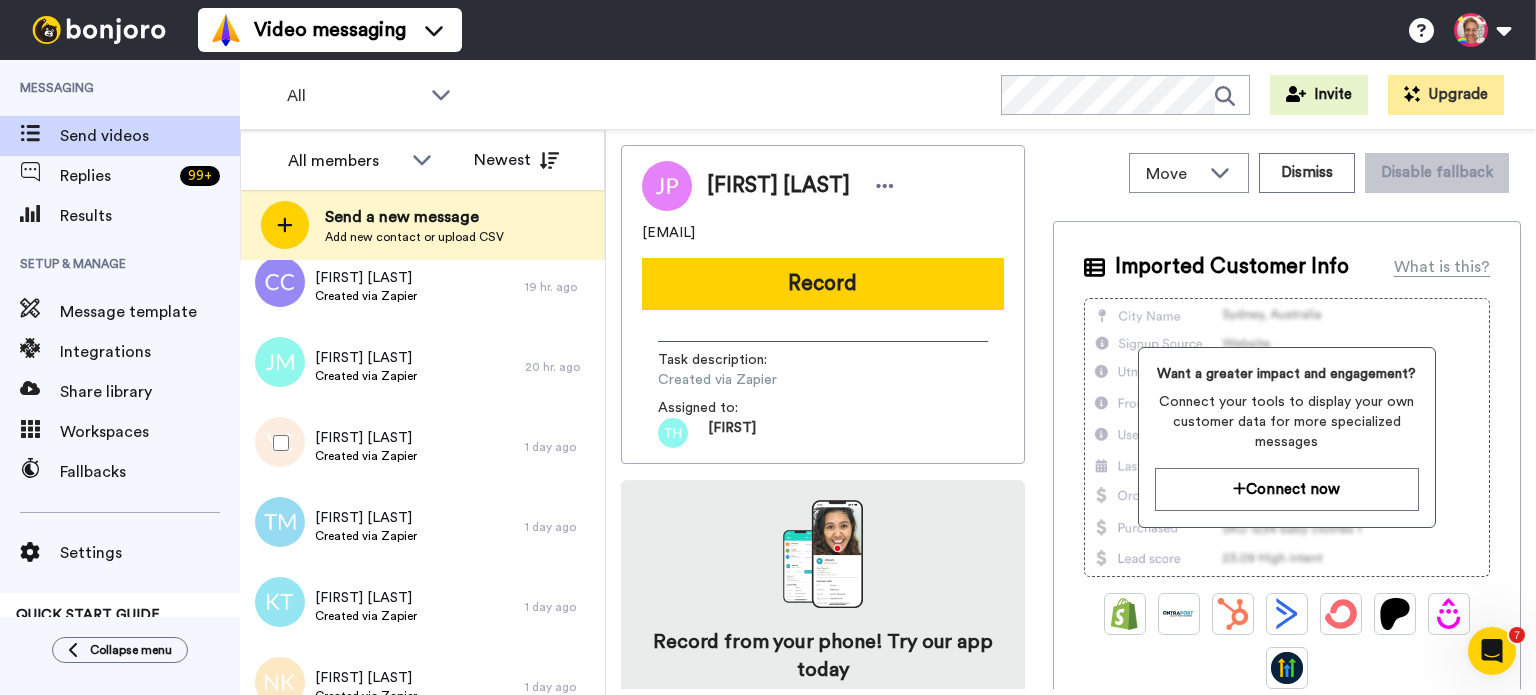 scroll, scrollTop: 0, scrollLeft: 0, axis: both 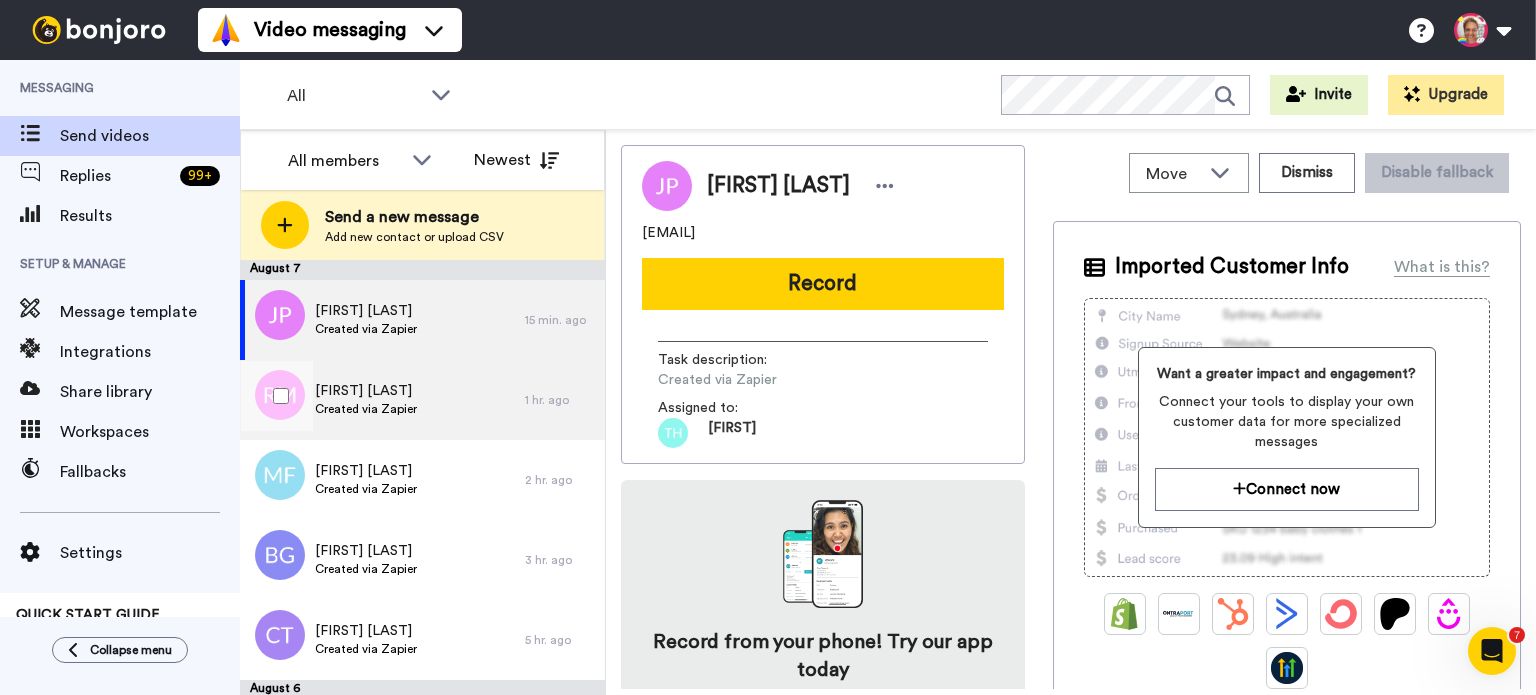 click on "Racquel Martin Created via Zapier" at bounding box center [382, 400] 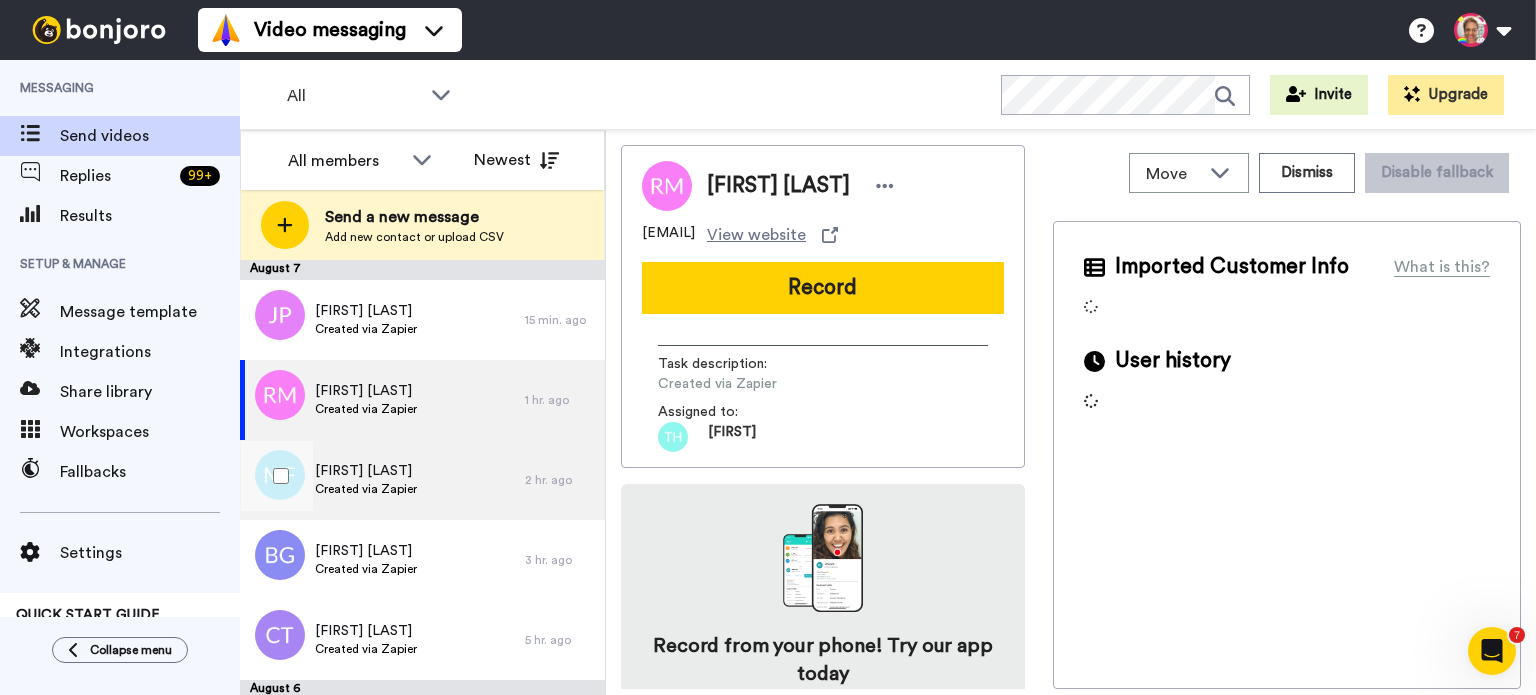 click on "[FIRST] [LAST]" at bounding box center [366, 471] 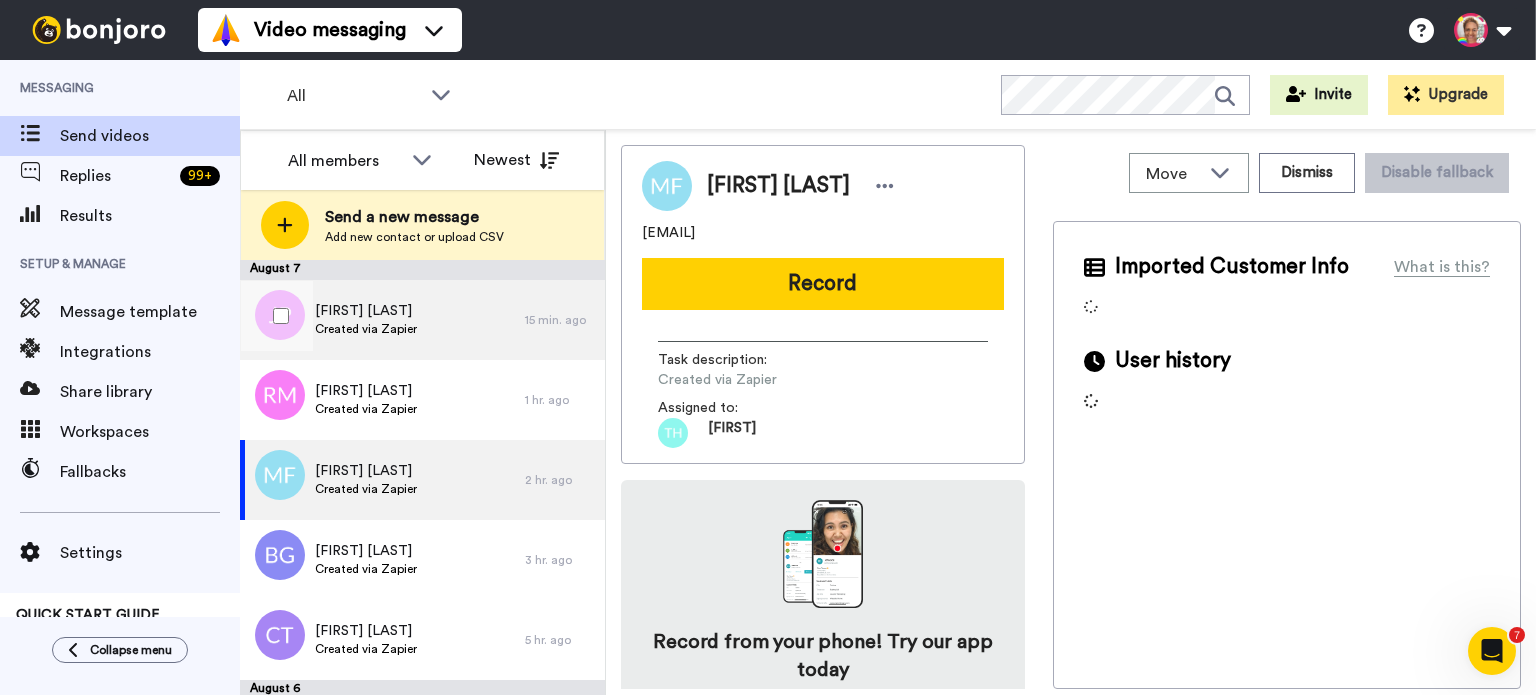 click on "Jonathan Polone Created via Zapier" at bounding box center [382, 320] 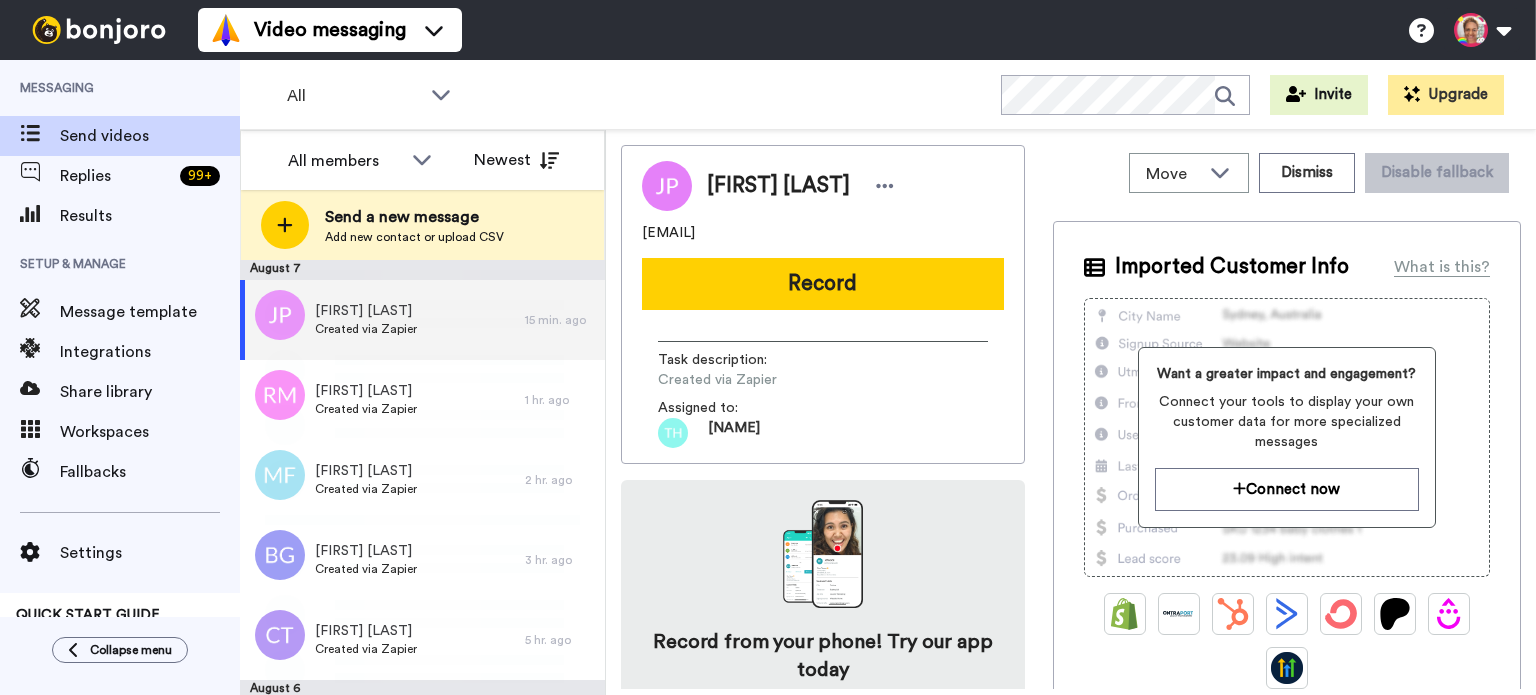 scroll, scrollTop: 0, scrollLeft: 0, axis: both 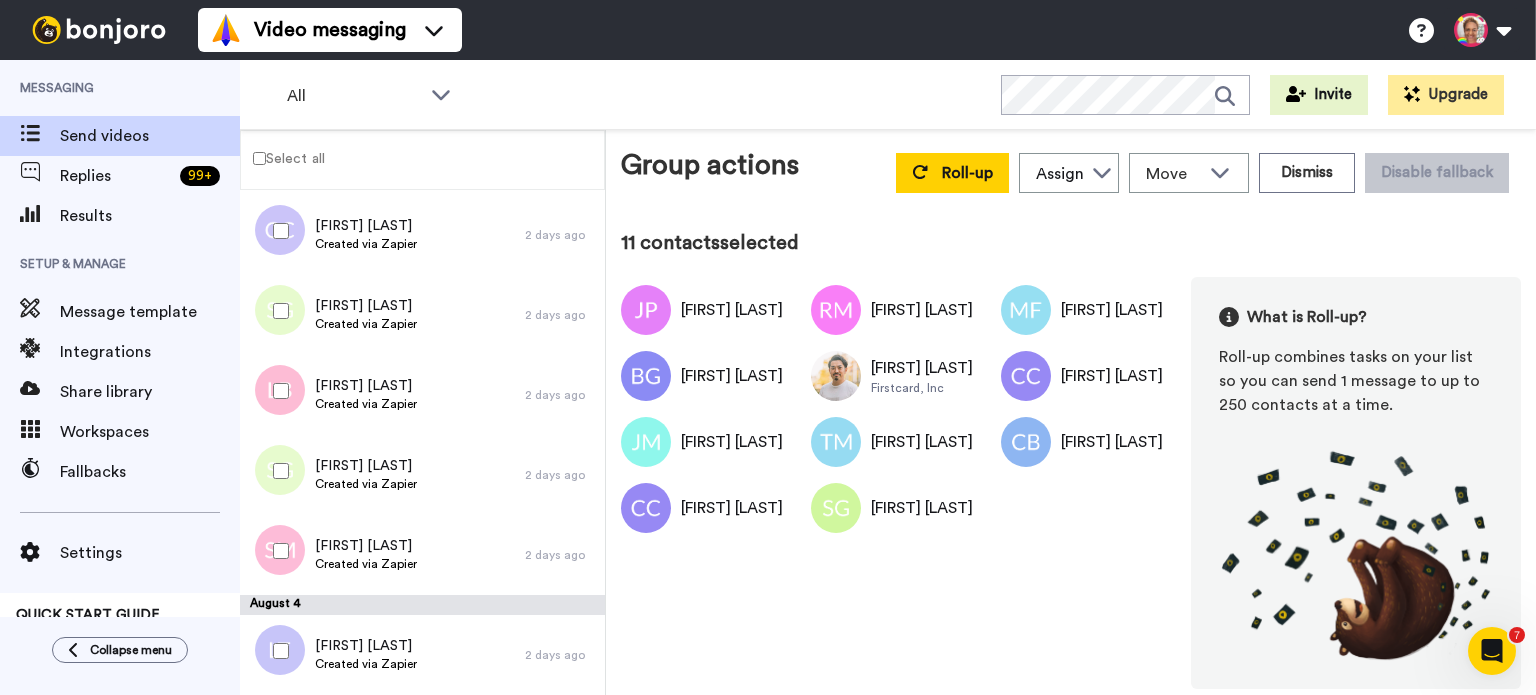 click at bounding box center (277, 651) 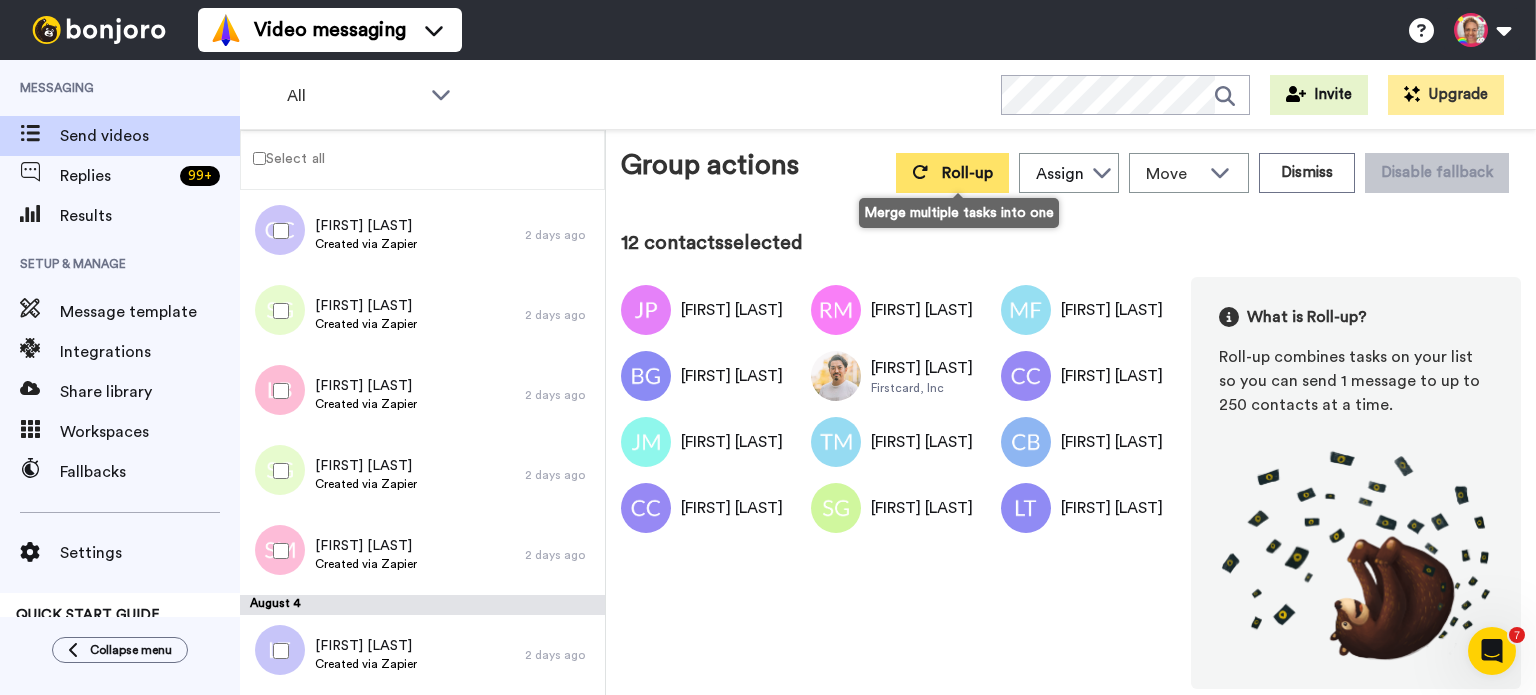 click 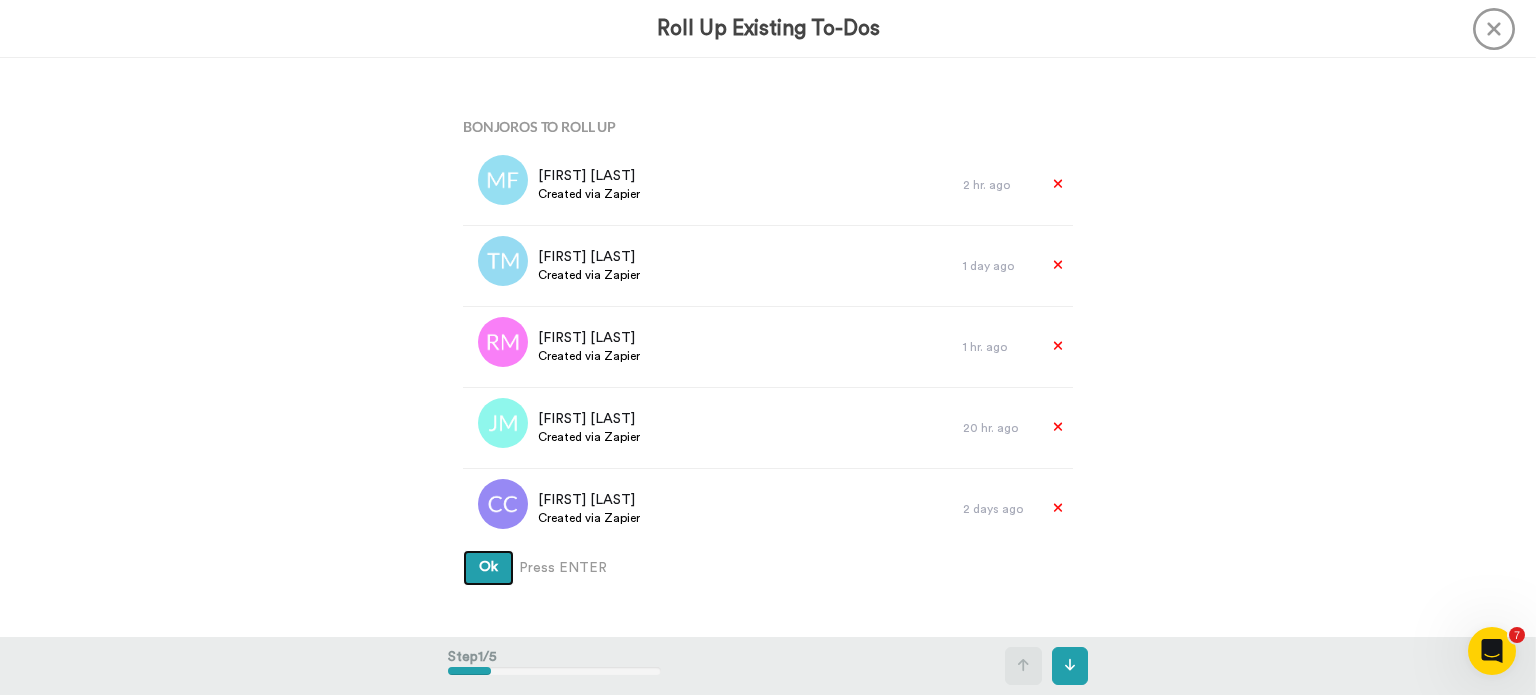 click on "Ok" at bounding box center (488, 568) 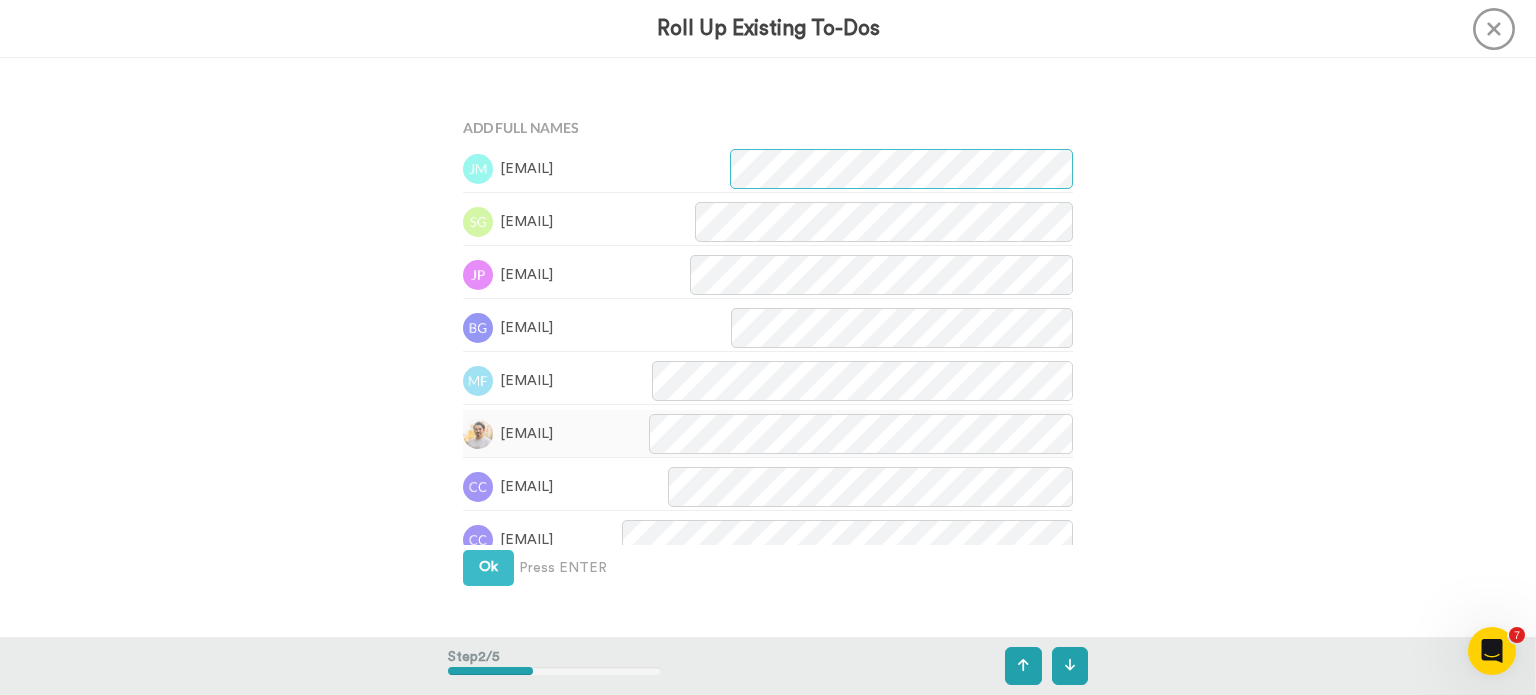 scroll, scrollTop: 579, scrollLeft: 0, axis: vertical 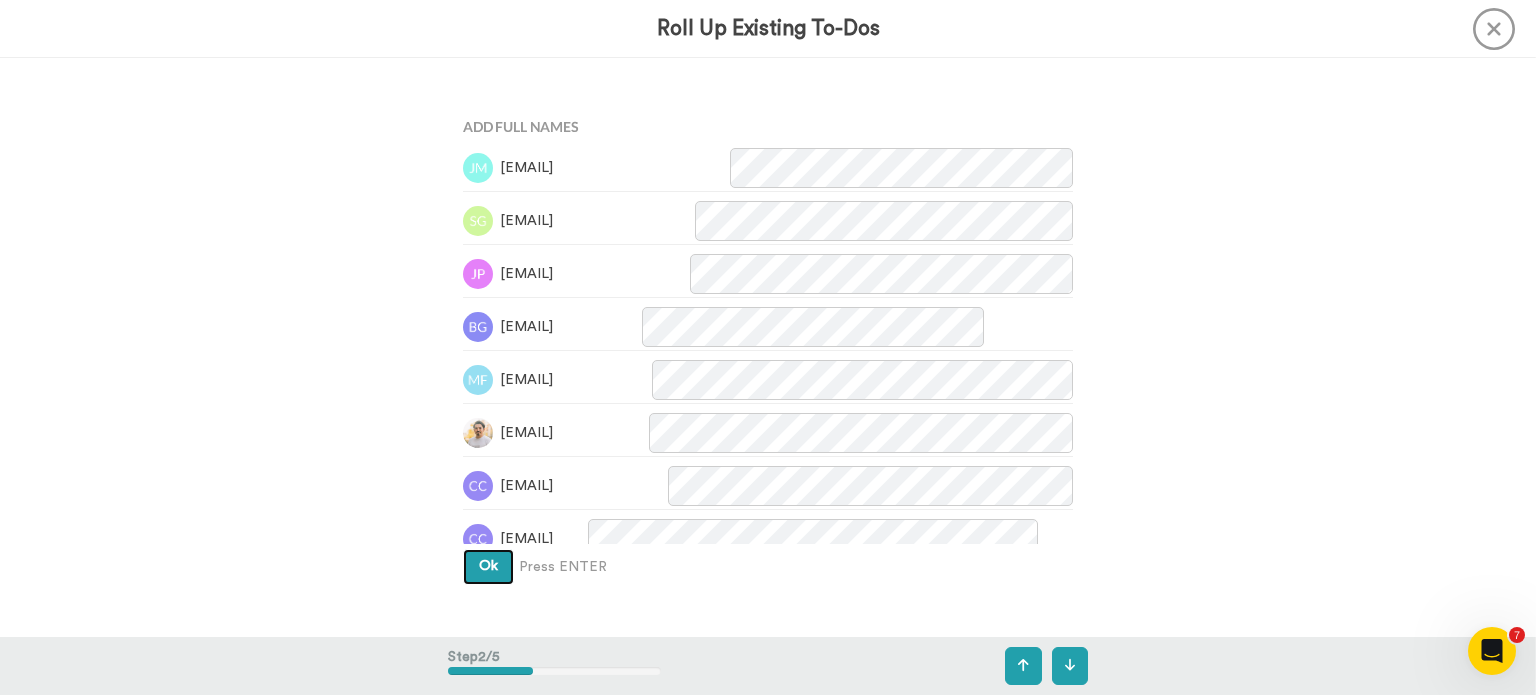 click on "Ok" at bounding box center (488, 567) 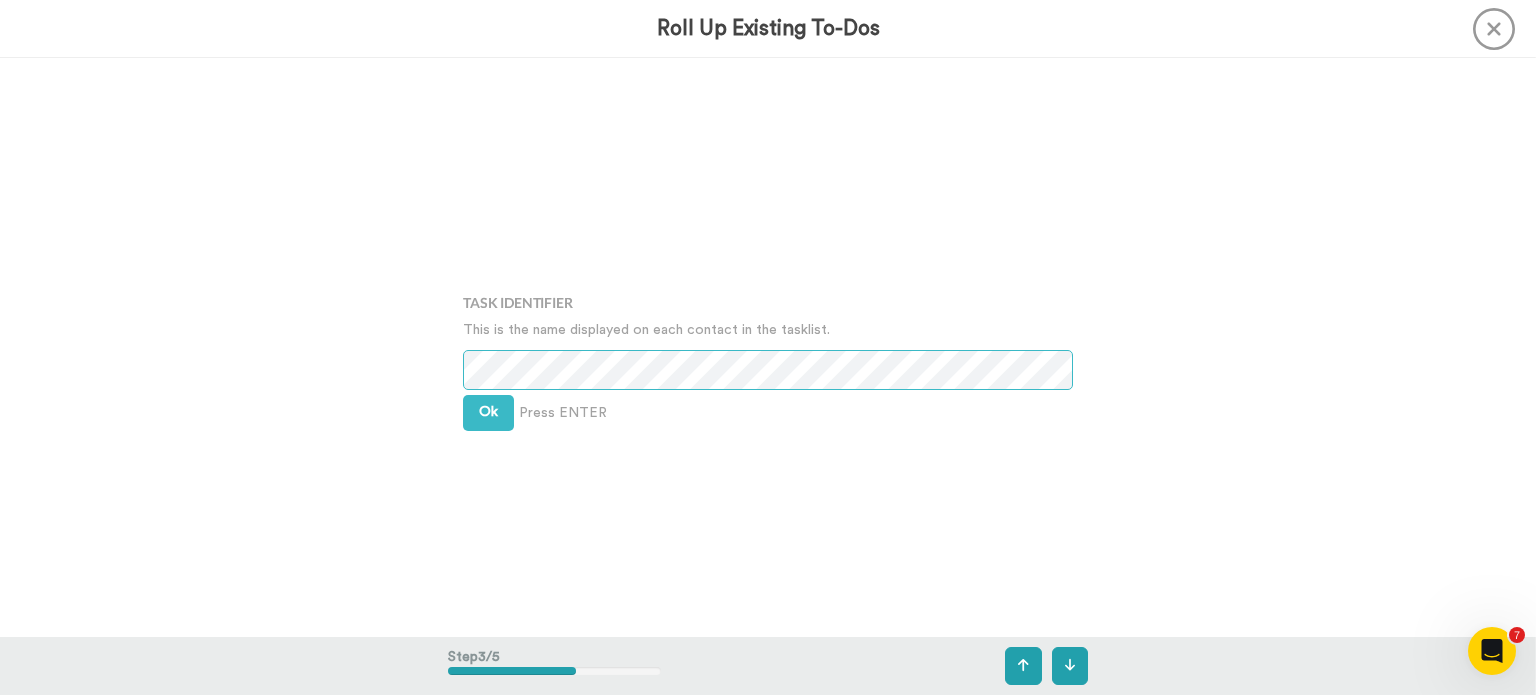 scroll, scrollTop: 1158, scrollLeft: 0, axis: vertical 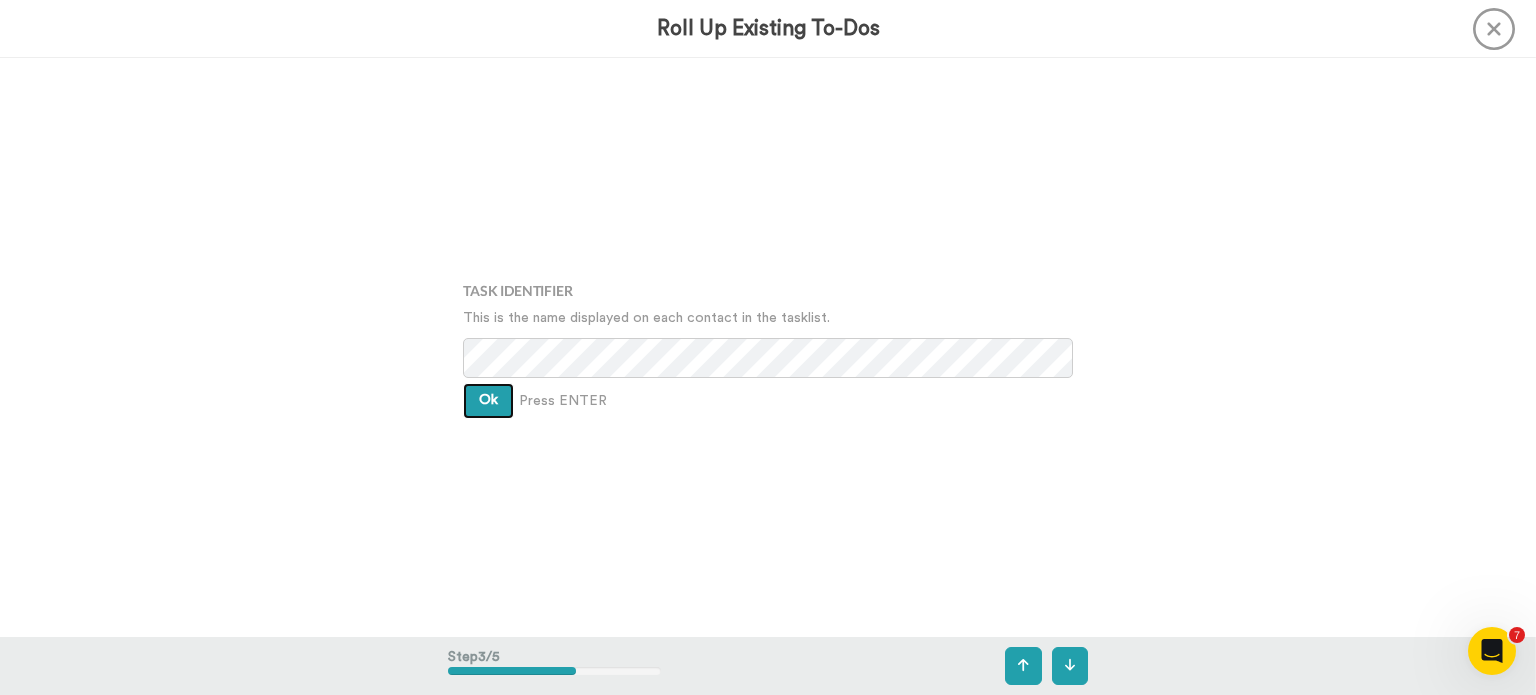 click on "Ok" at bounding box center (488, 401) 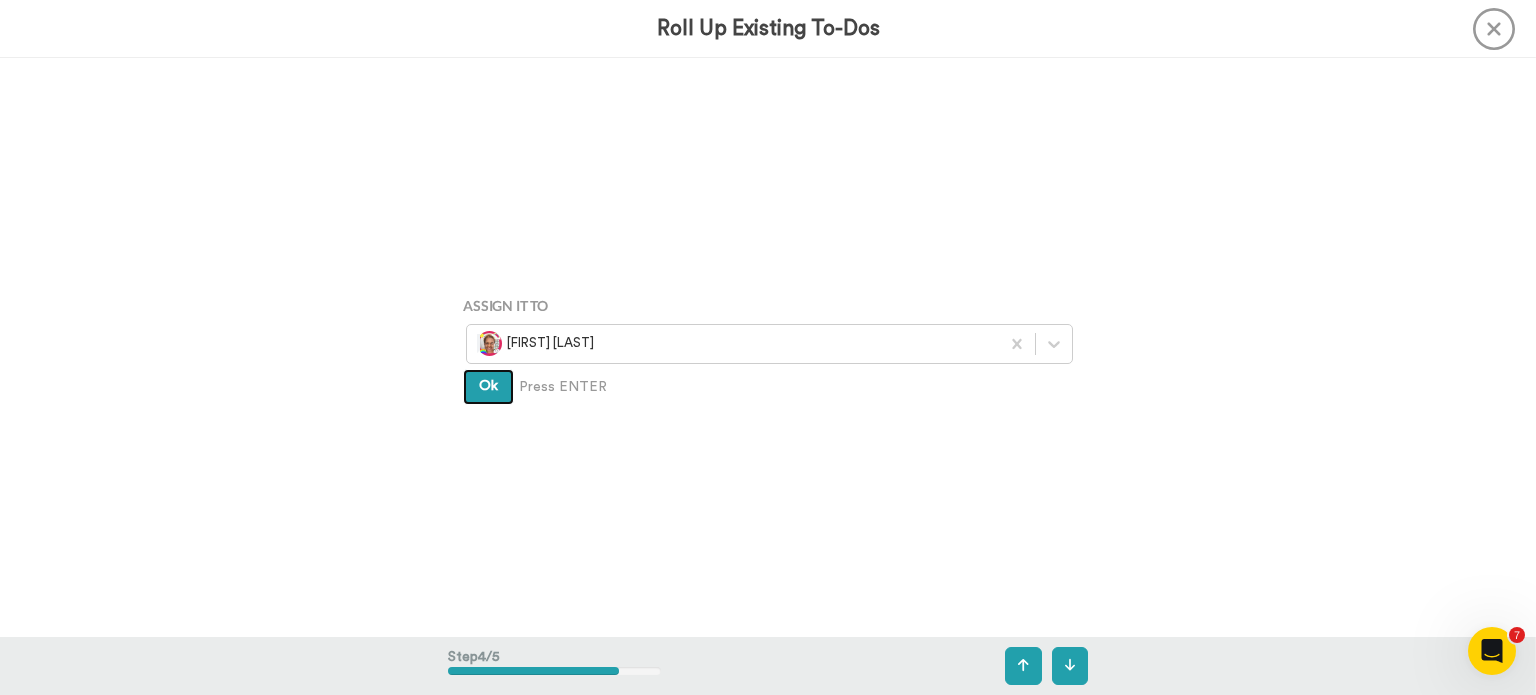 click on "Ok" at bounding box center (488, 387) 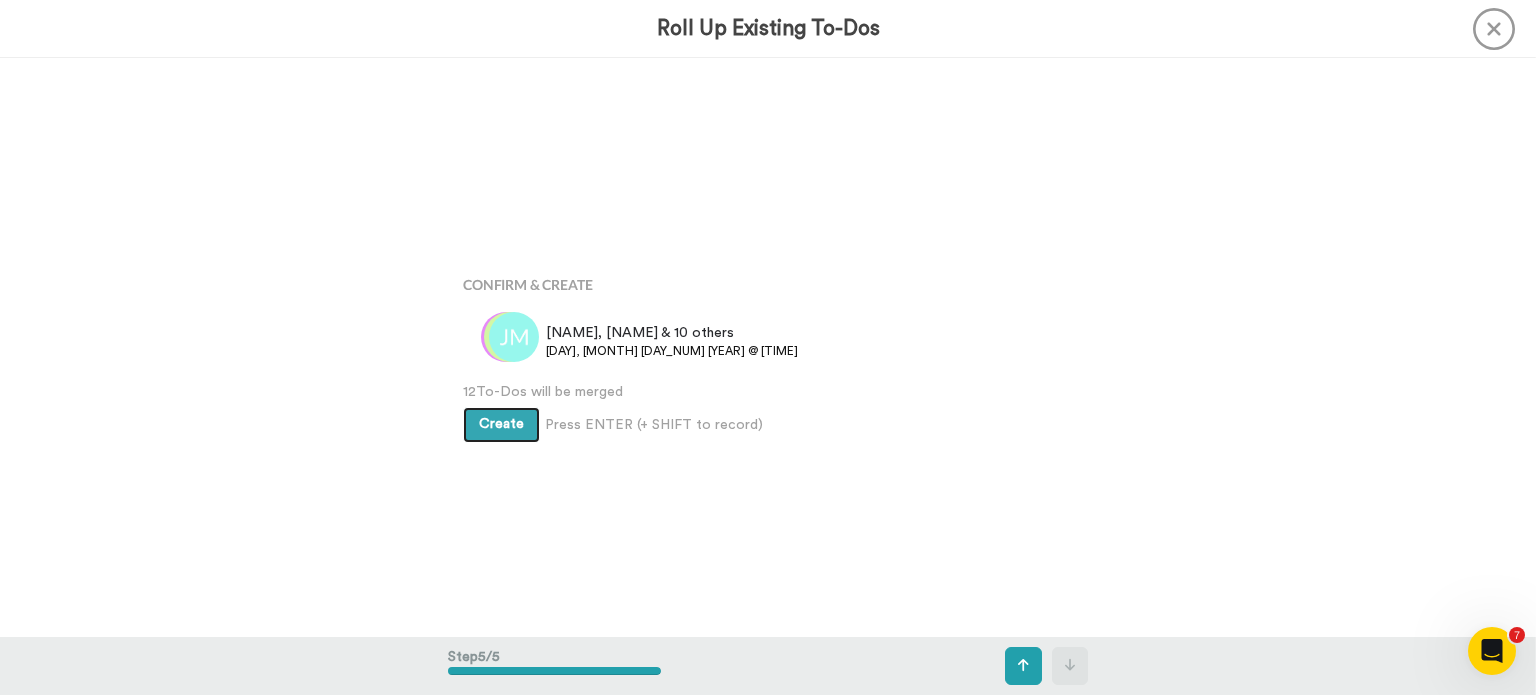 scroll, scrollTop: 2314, scrollLeft: 0, axis: vertical 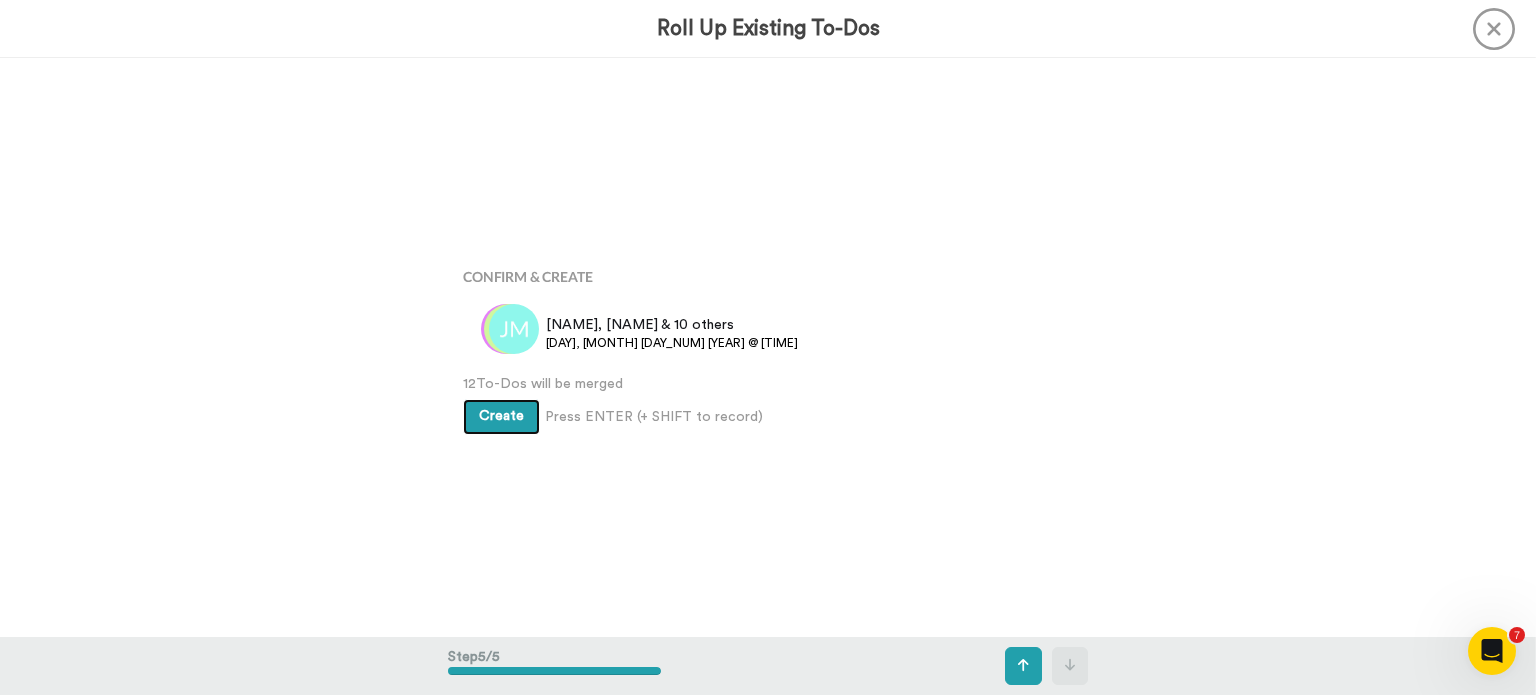 click on "Create" at bounding box center [501, 417] 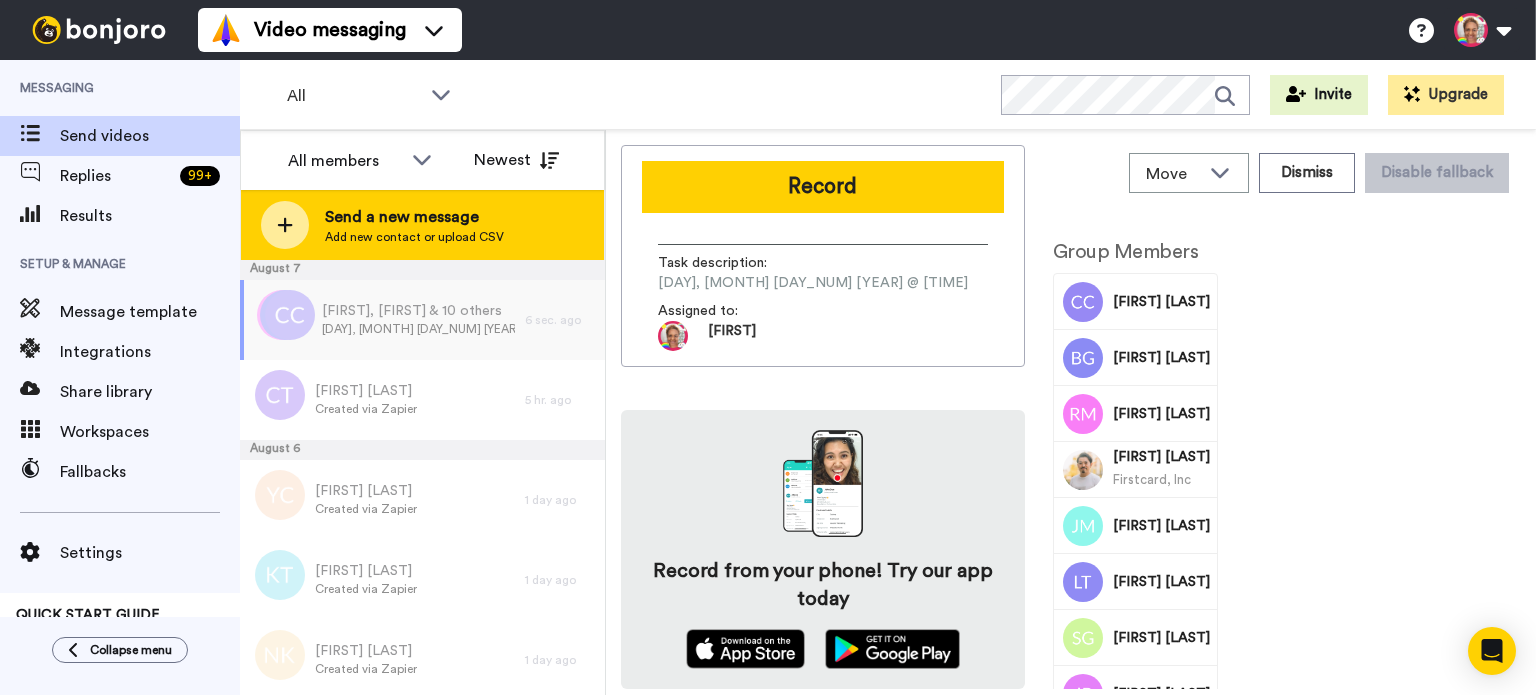 scroll, scrollTop: 0, scrollLeft: 0, axis: both 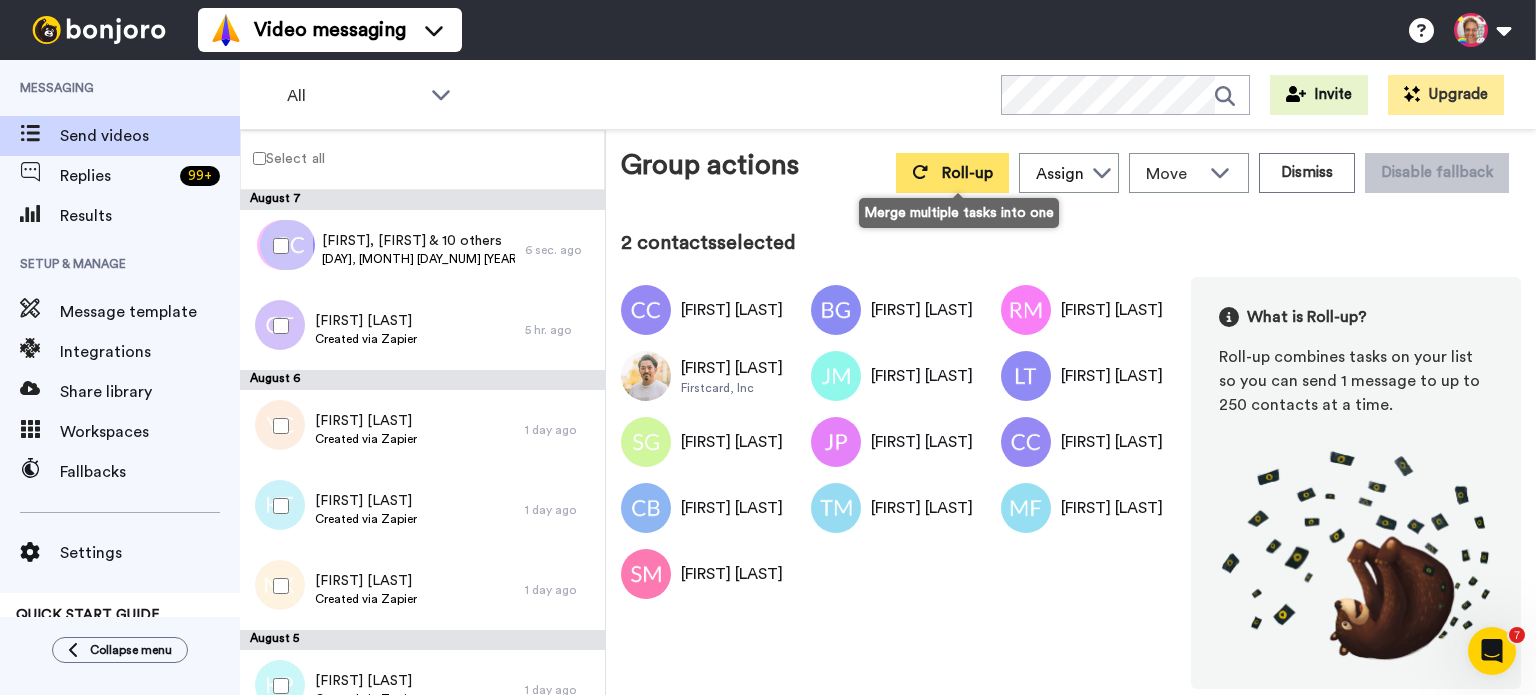 click on "Roll-up" at bounding box center [952, 173] 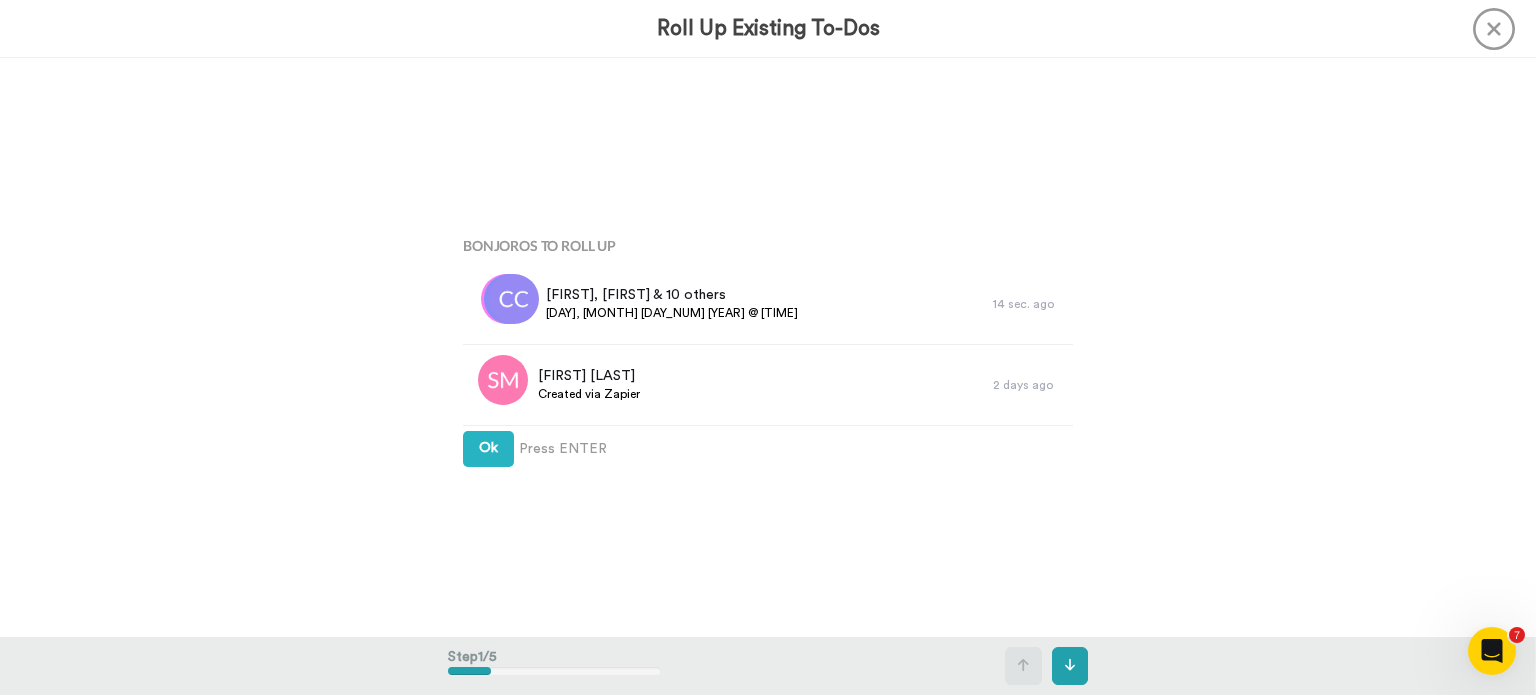 click on "[FIRST] [LAST] To Roll Up [FIRST], [FIRST] & 10 others [DAY], [MONTH] [DAY_NUM] [YEAR] @ [TIME] 14 sec. ago [FIRST] [LAST] Created via Zapier 2 days ago Ok Press ENTER" at bounding box center [768, 348] 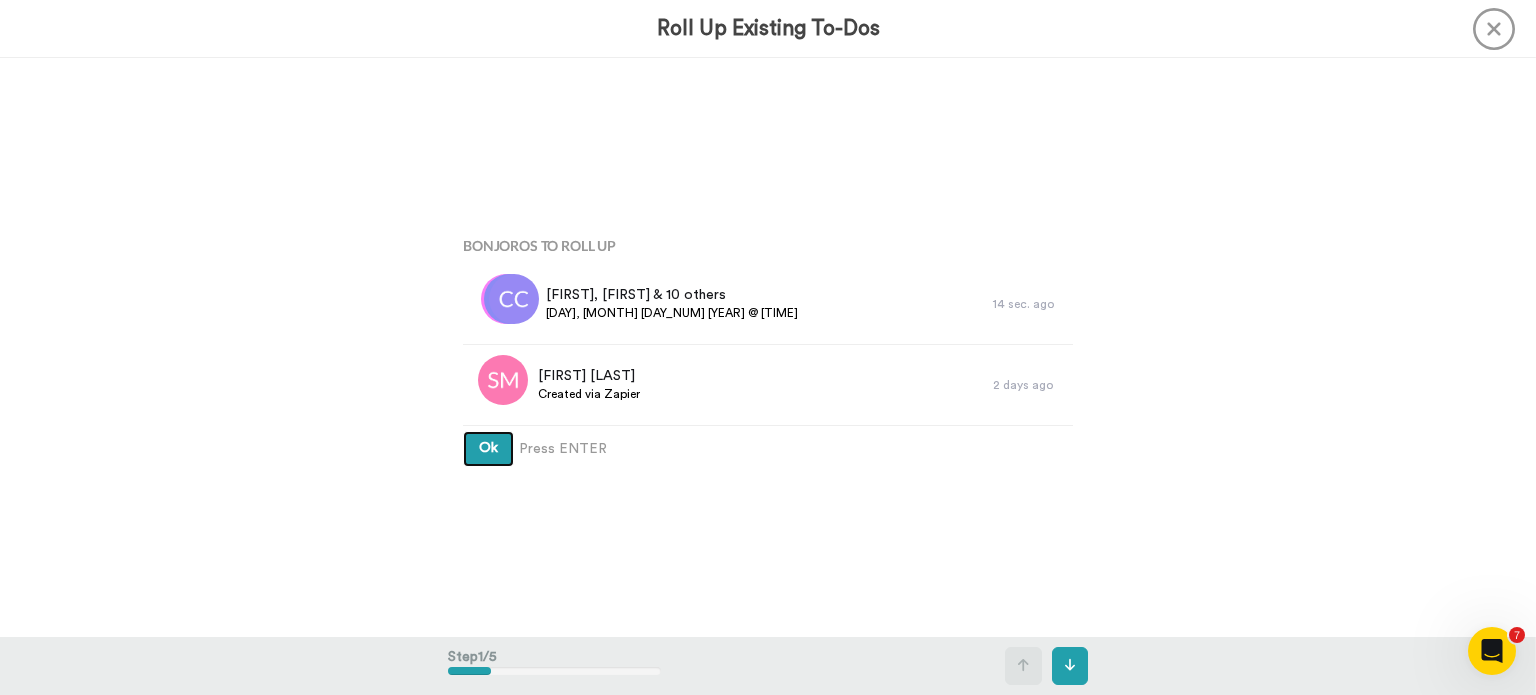 click on "Ok" at bounding box center (488, 448) 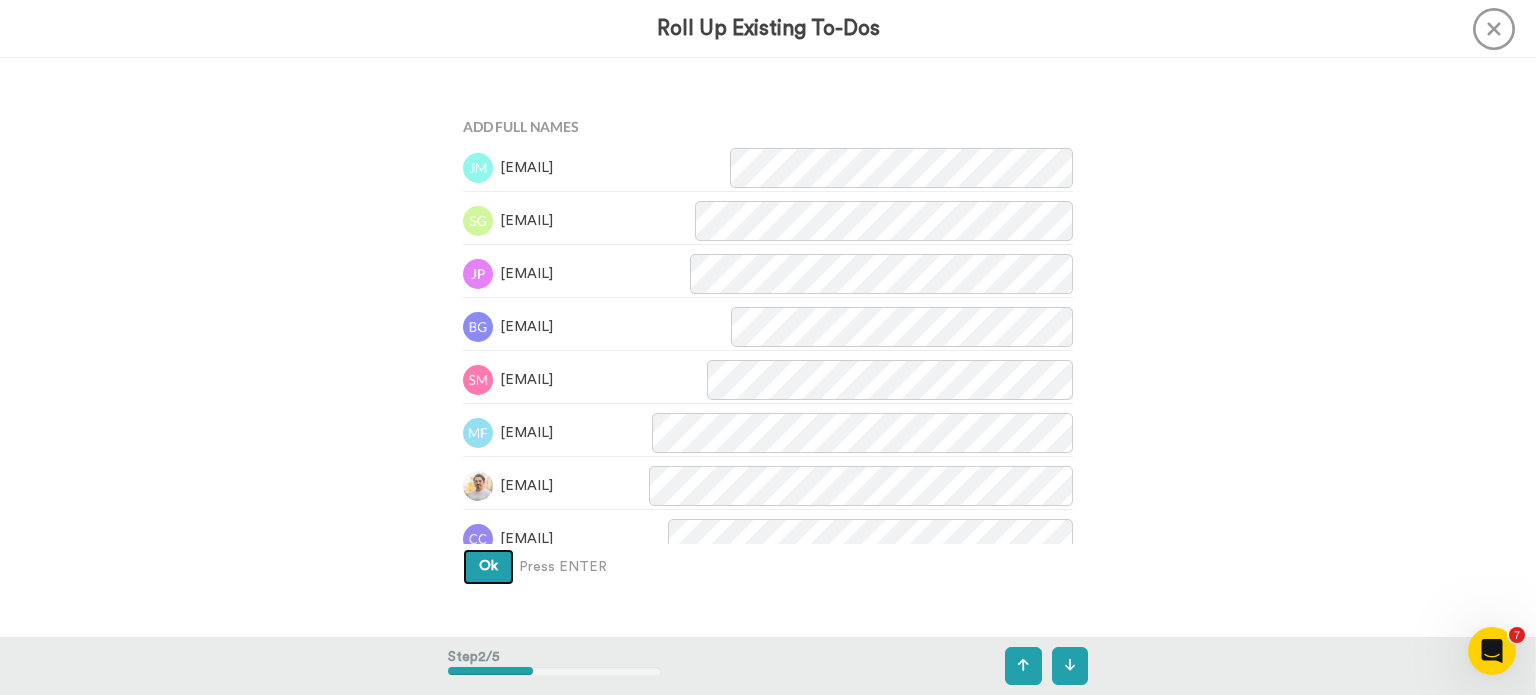 click on "Ok" at bounding box center [488, 567] 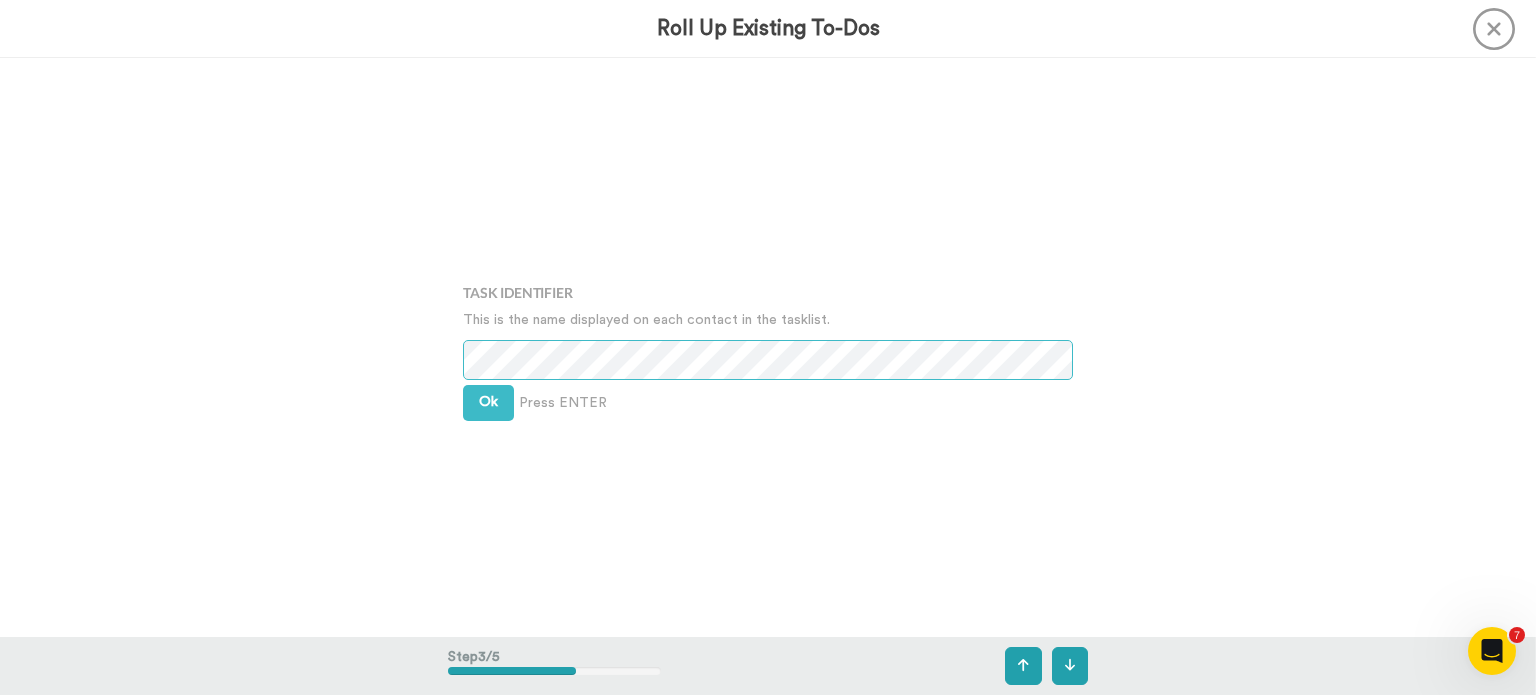 scroll, scrollTop: 1158, scrollLeft: 0, axis: vertical 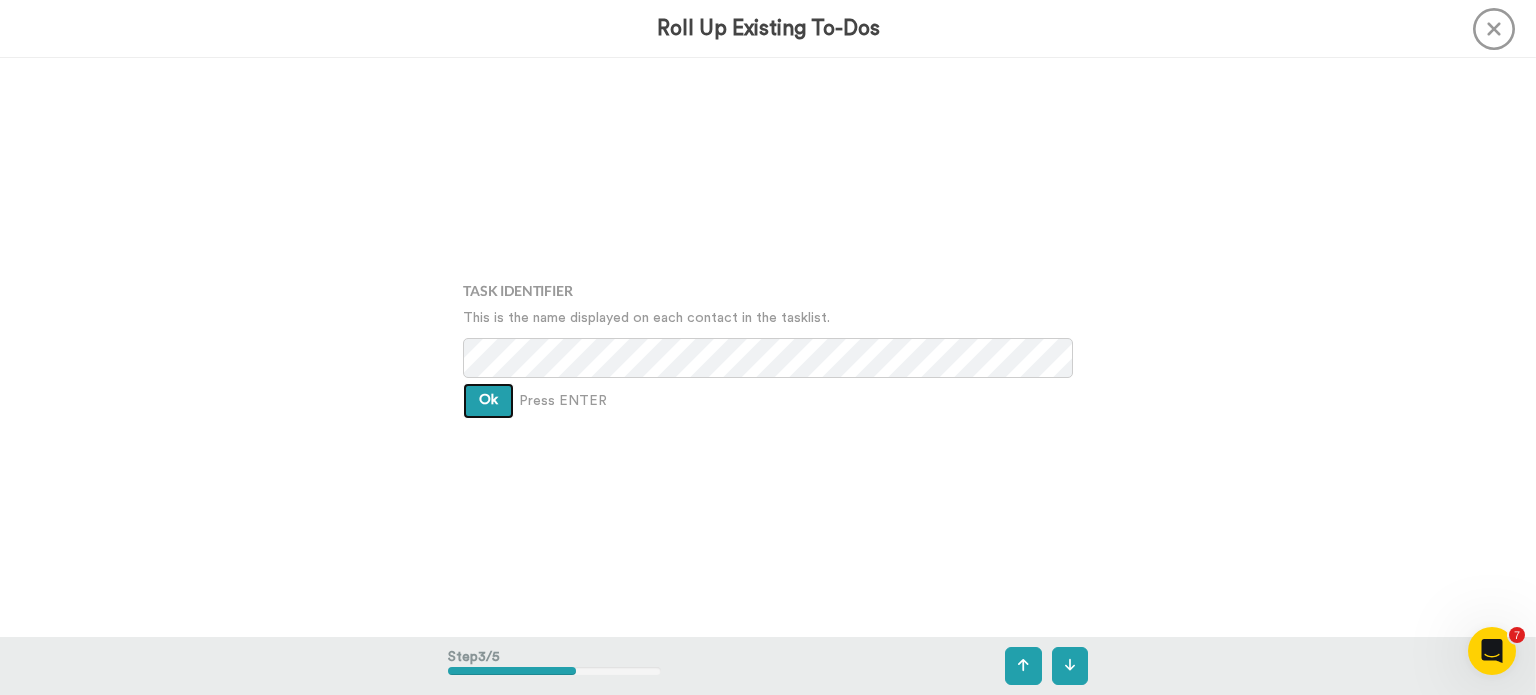 click on "Ok" at bounding box center (488, 401) 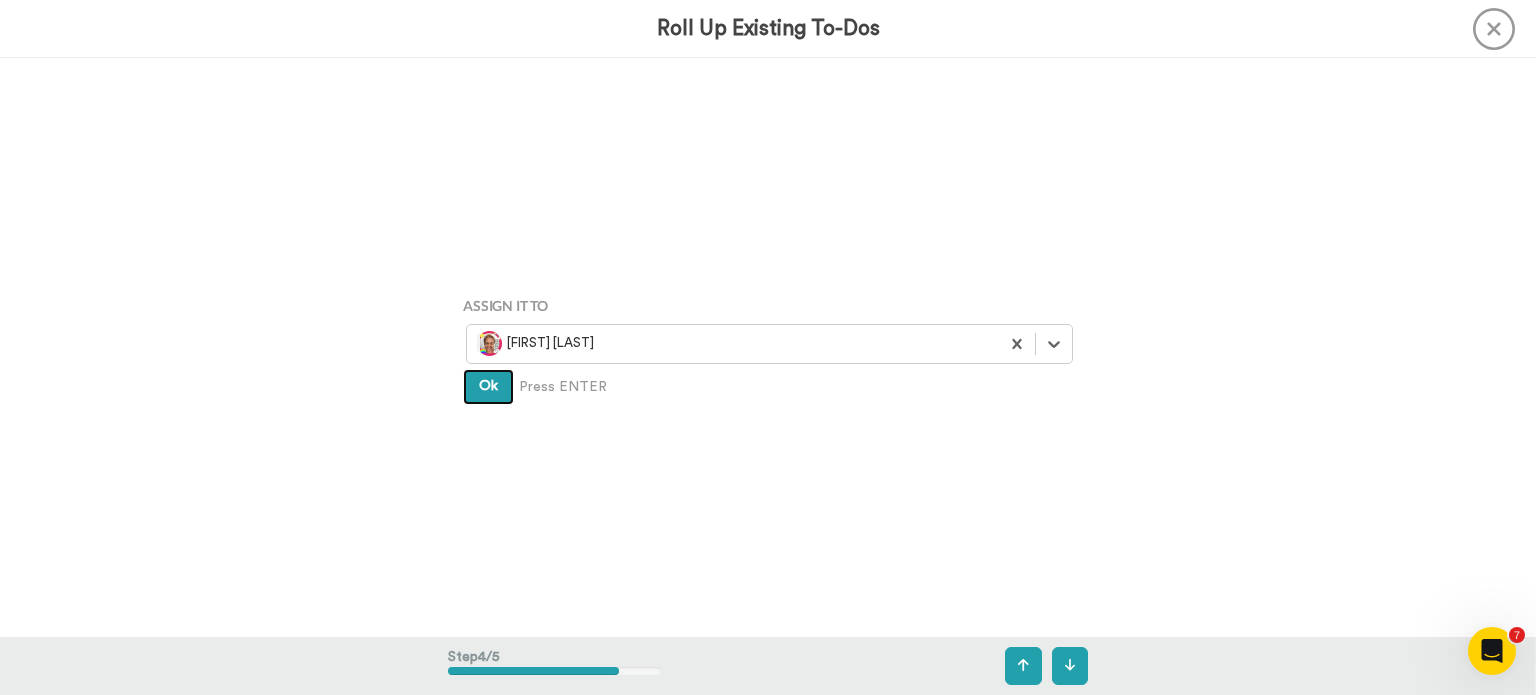 click on "Ok" at bounding box center [488, 387] 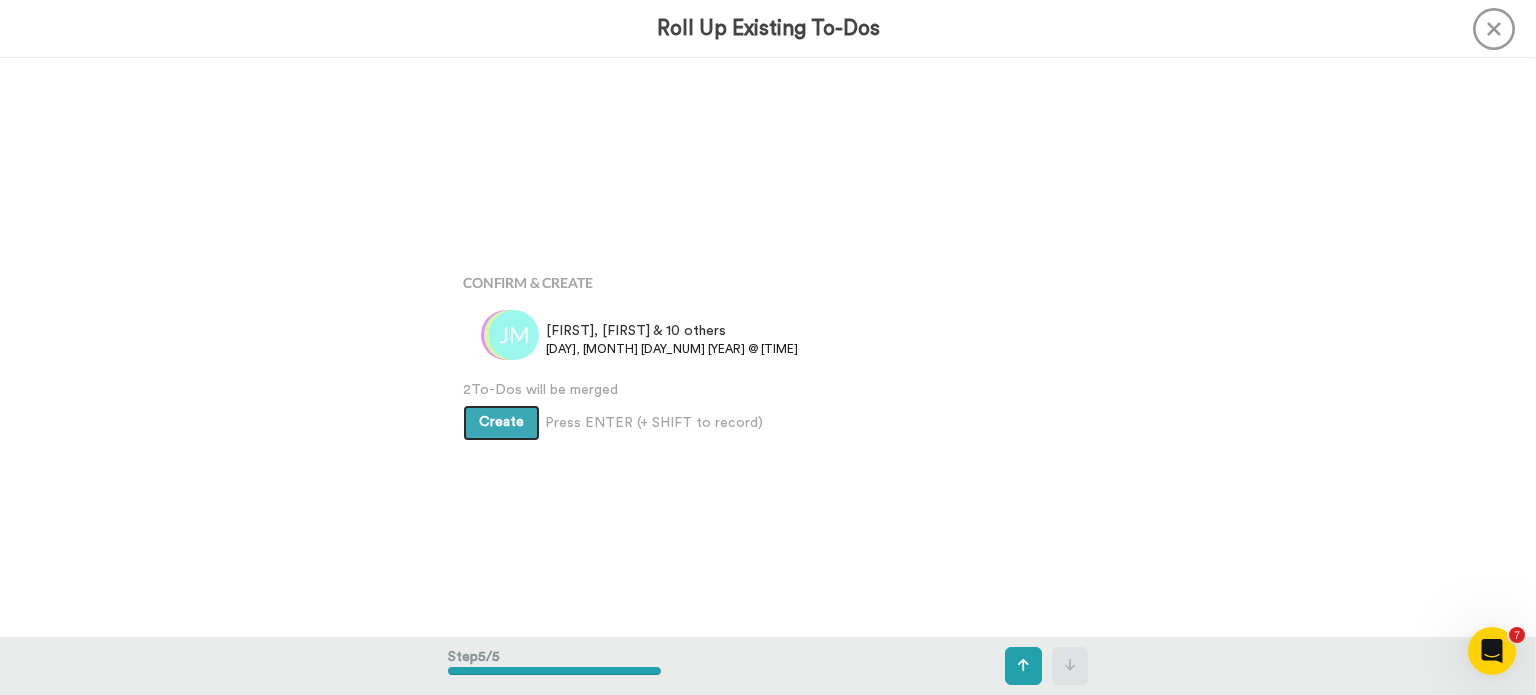 scroll, scrollTop: 2314, scrollLeft: 0, axis: vertical 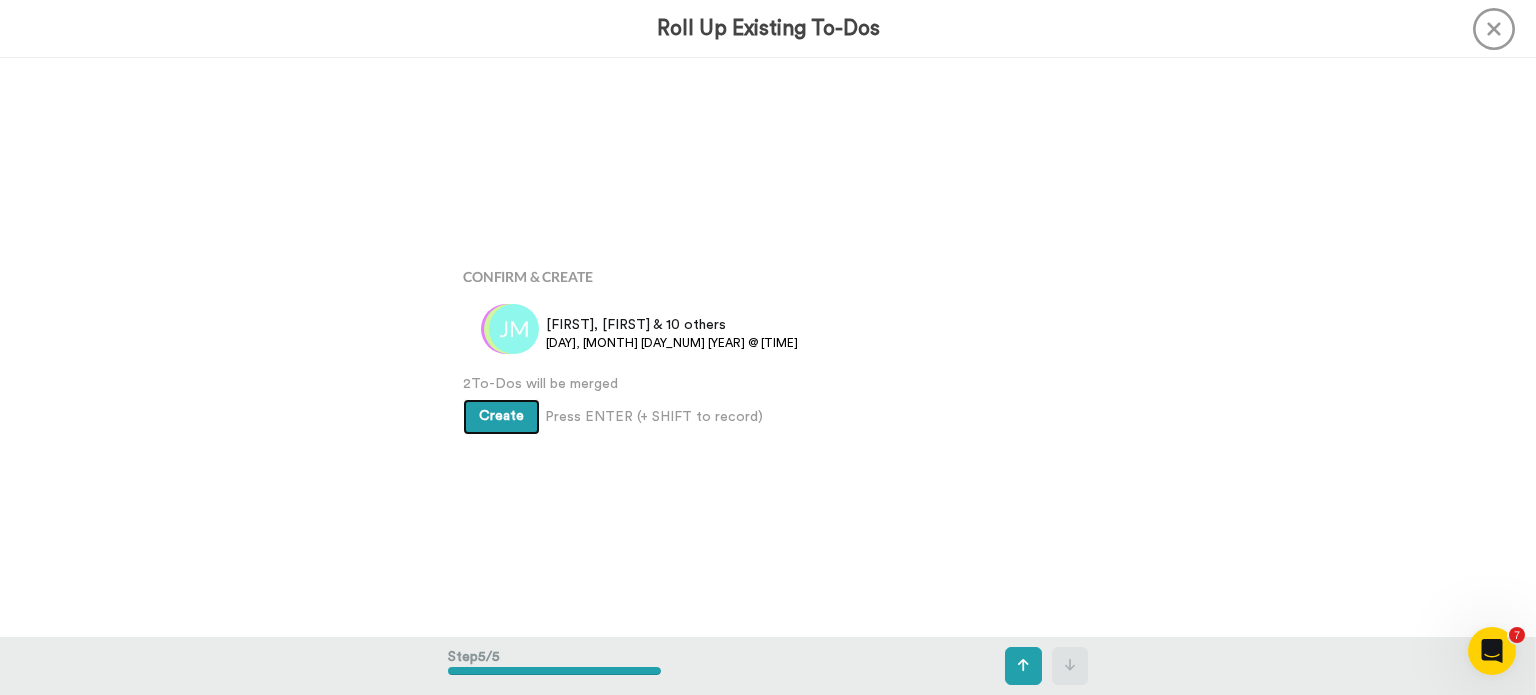 click on "Create" at bounding box center [501, 416] 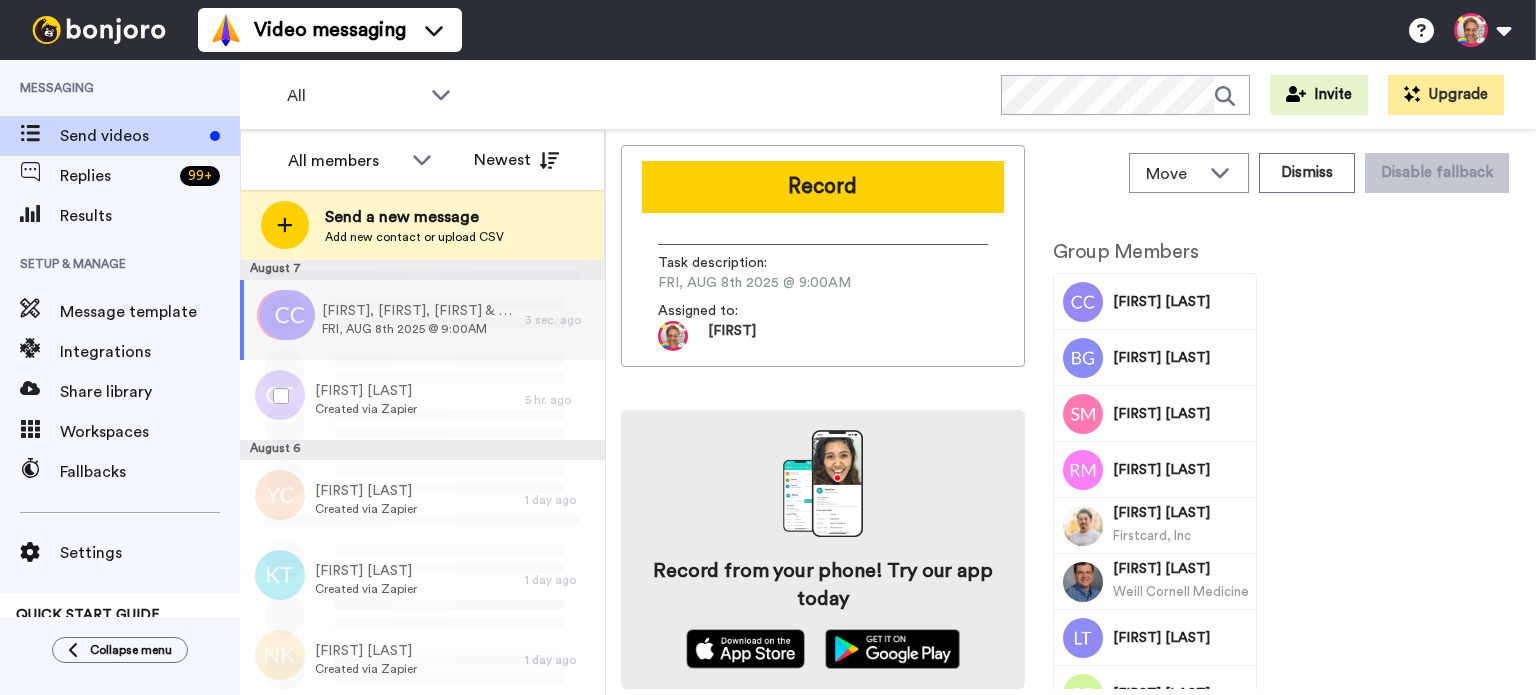 scroll, scrollTop: 0, scrollLeft: 0, axis: both 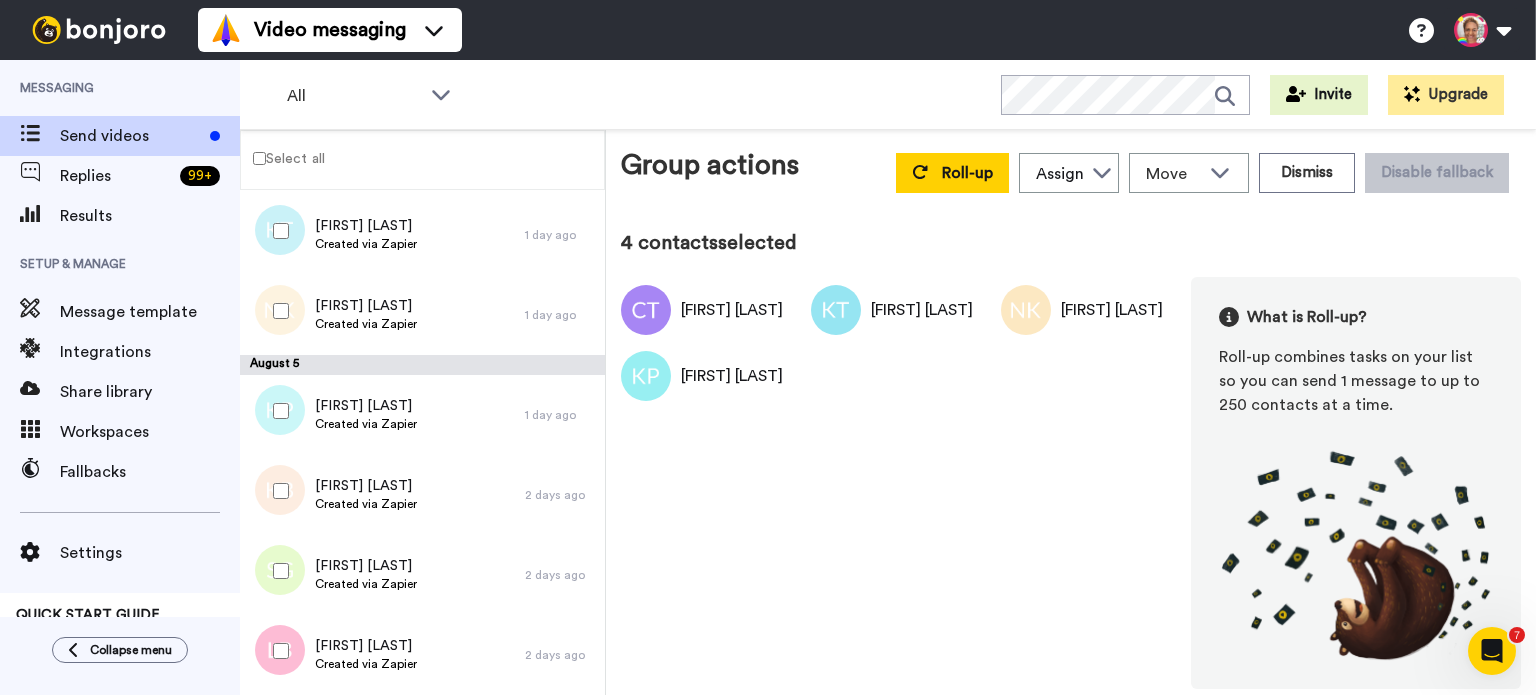 click at bounding box center [277, 491] 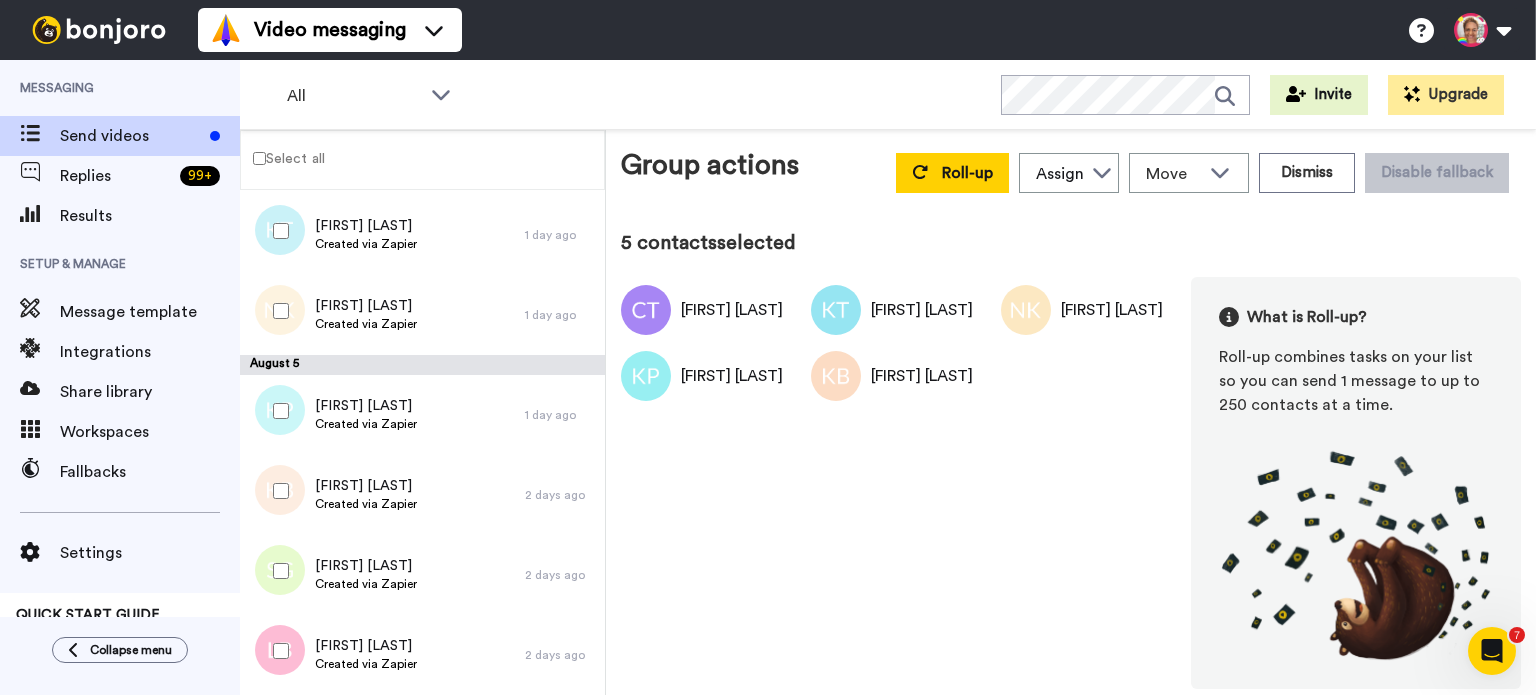 click at bounding box center [277, 651] 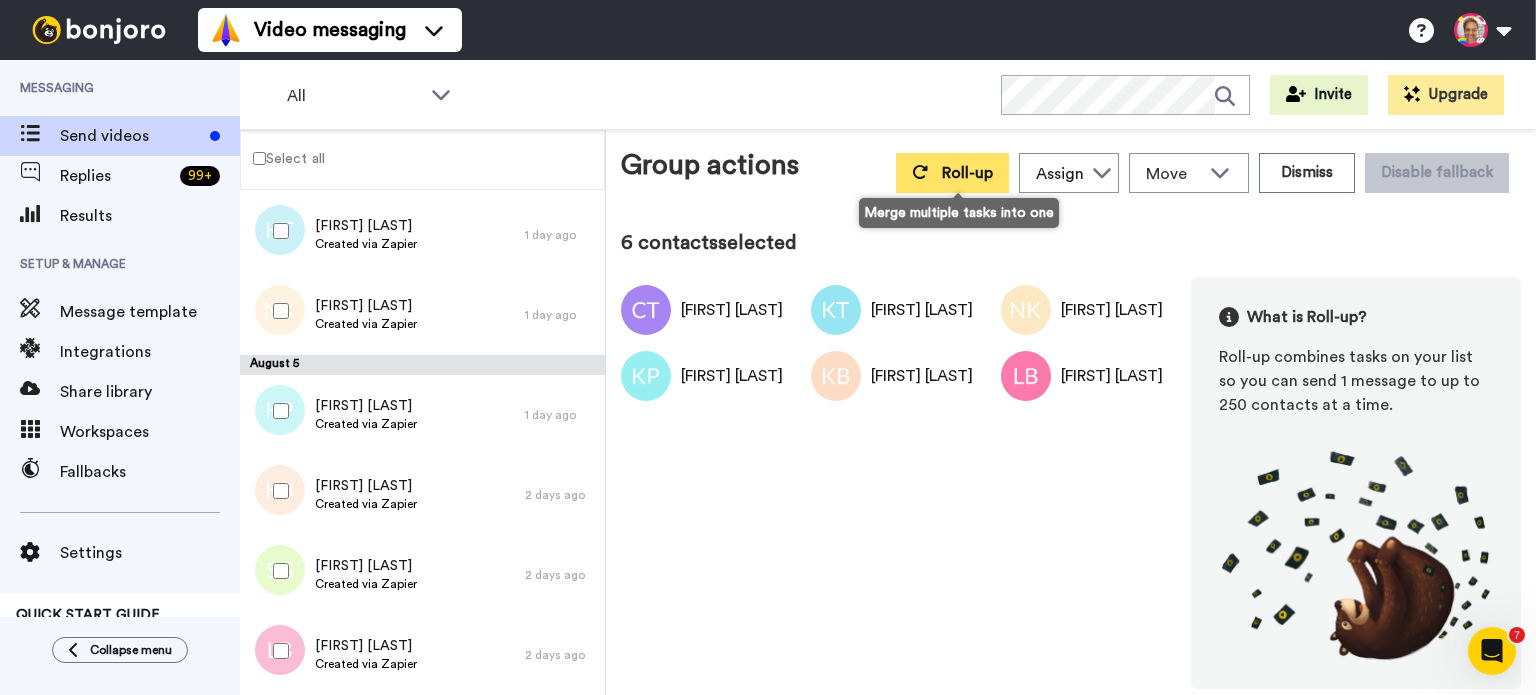 click on "Roll-up" at bounding box center [952, 173] 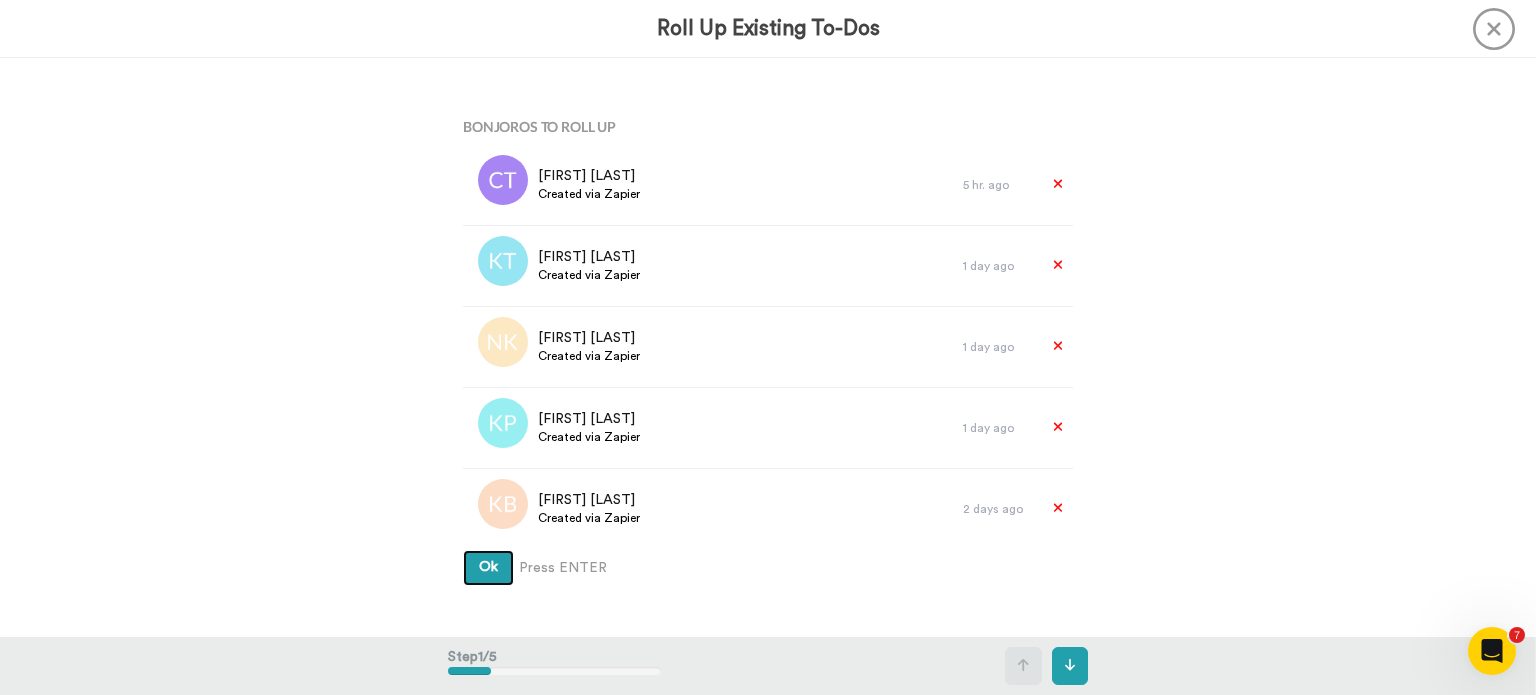 drag, startPoint x: 488, startPoint y: 555, endPoint x: 492, endPoint y: 535, distance: 20.396078 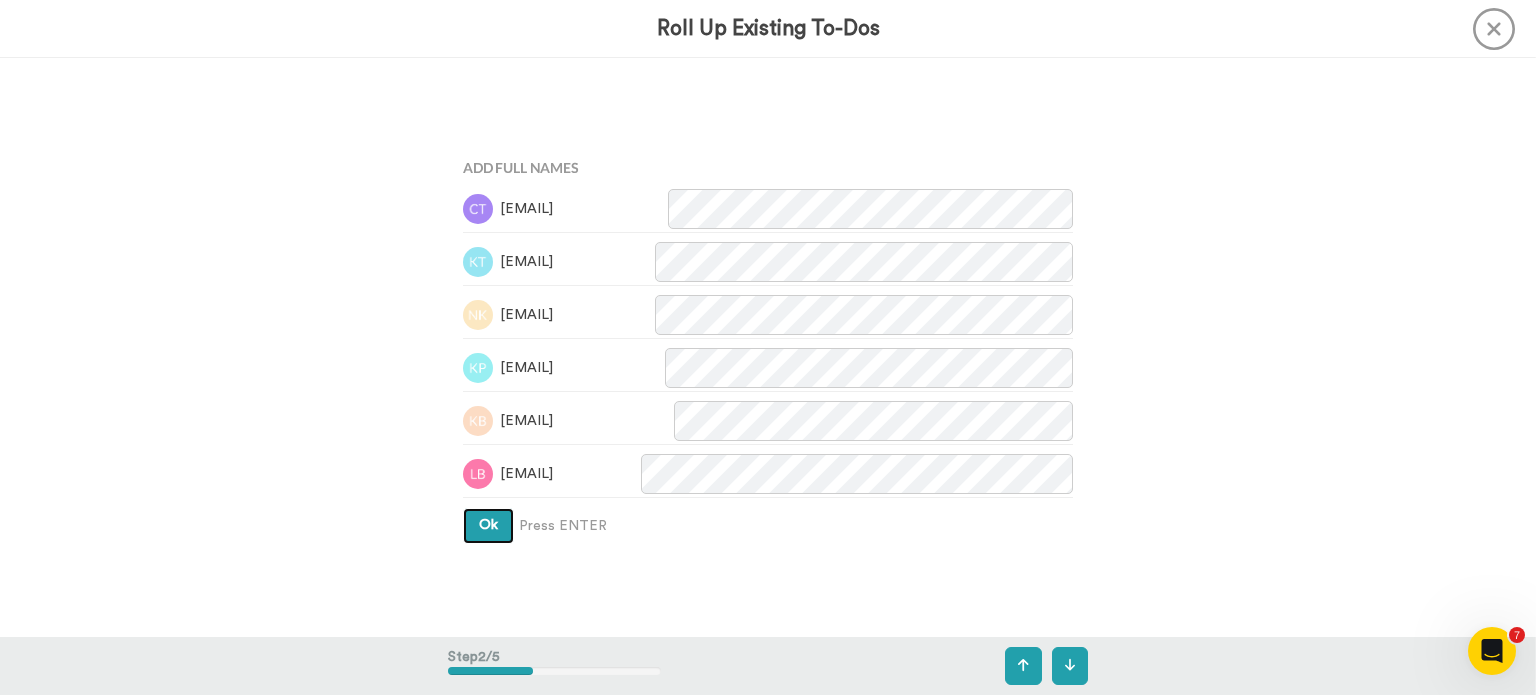 click on "Ok" at bounding box center (488, 526) 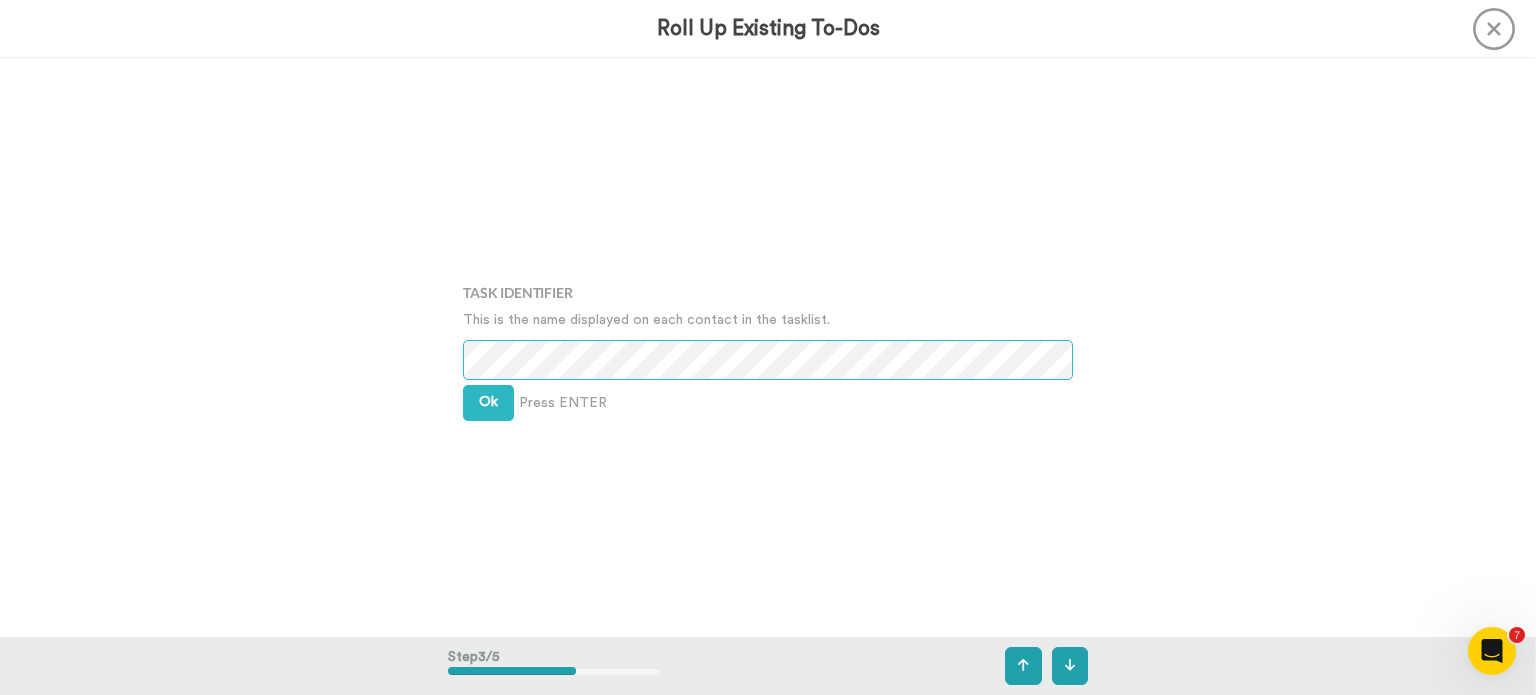 scroll, scrollTop: 1158, scrollLeft: 0, axis: vertical 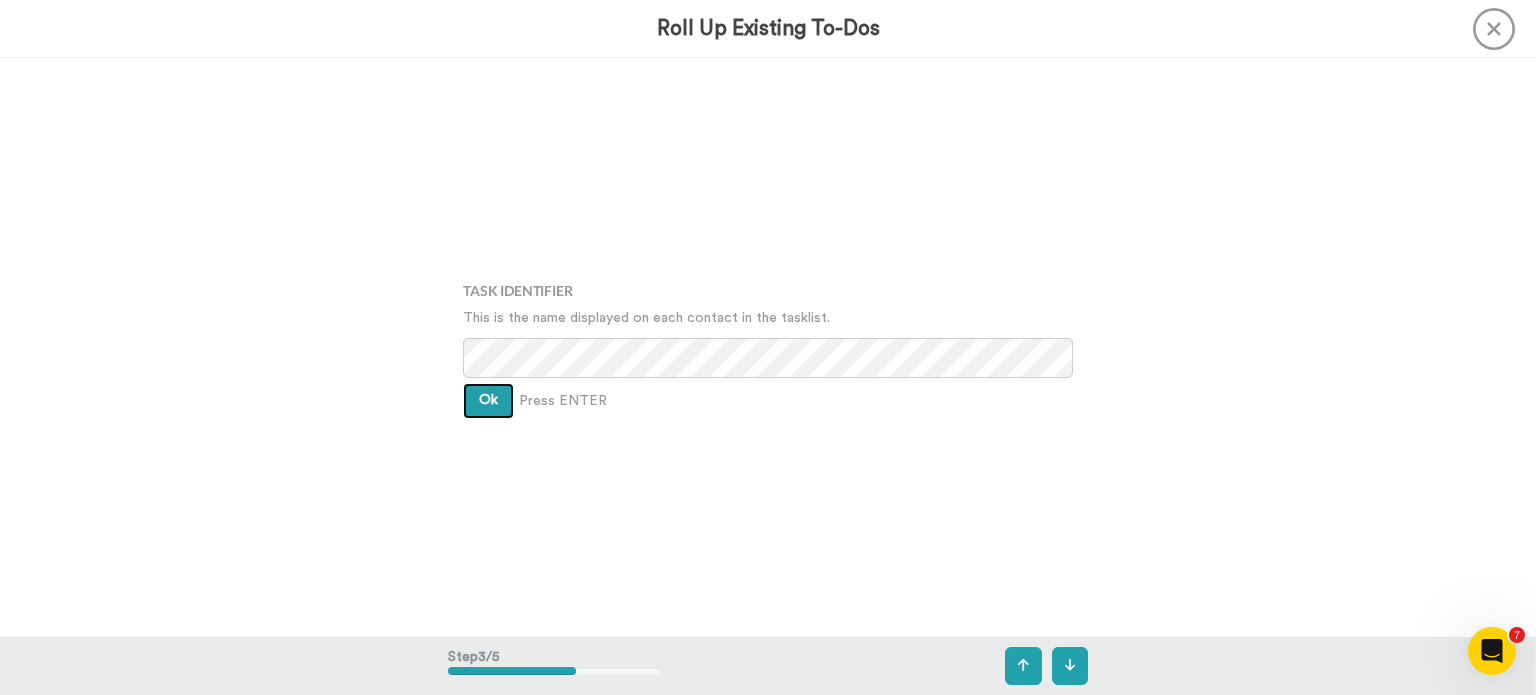 click on "Ok" at bounding box center [488, 401] 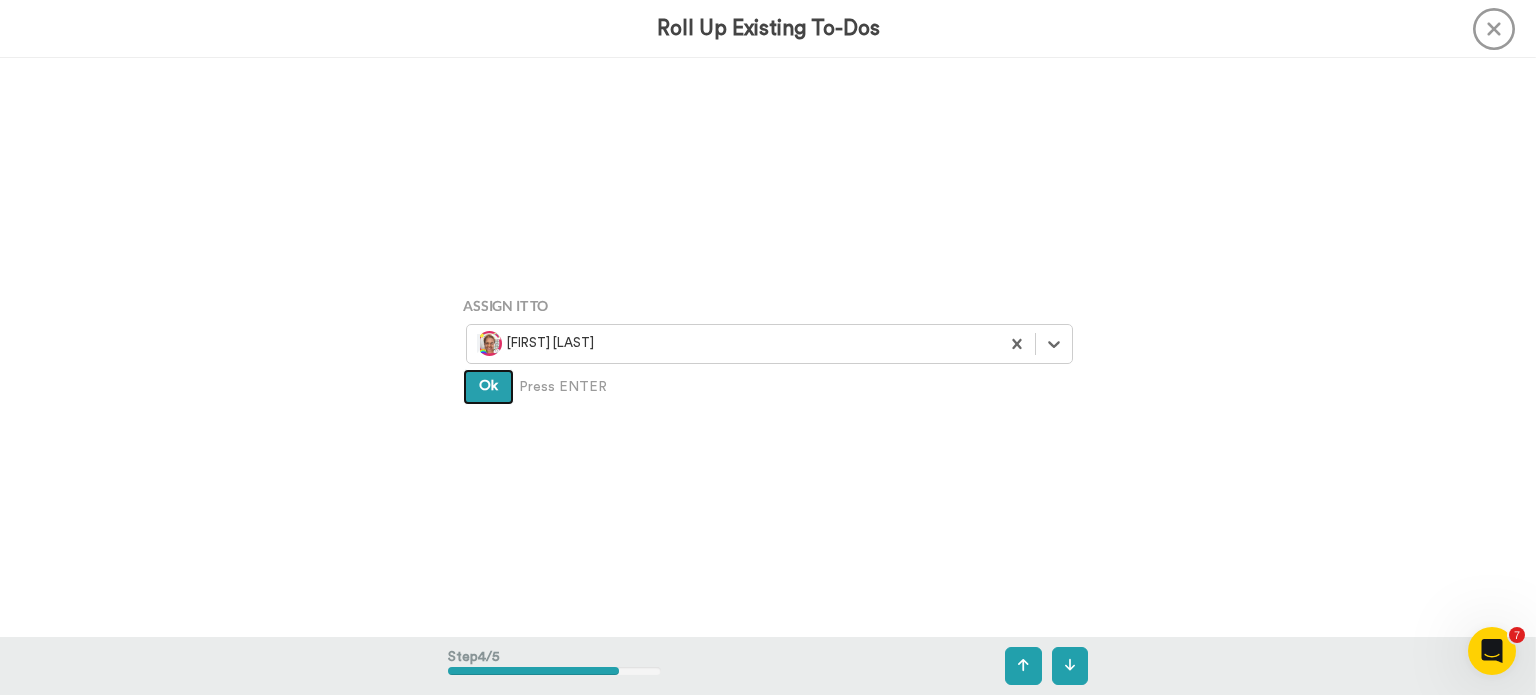 click on "Ok" at bounding box center [488, 387] 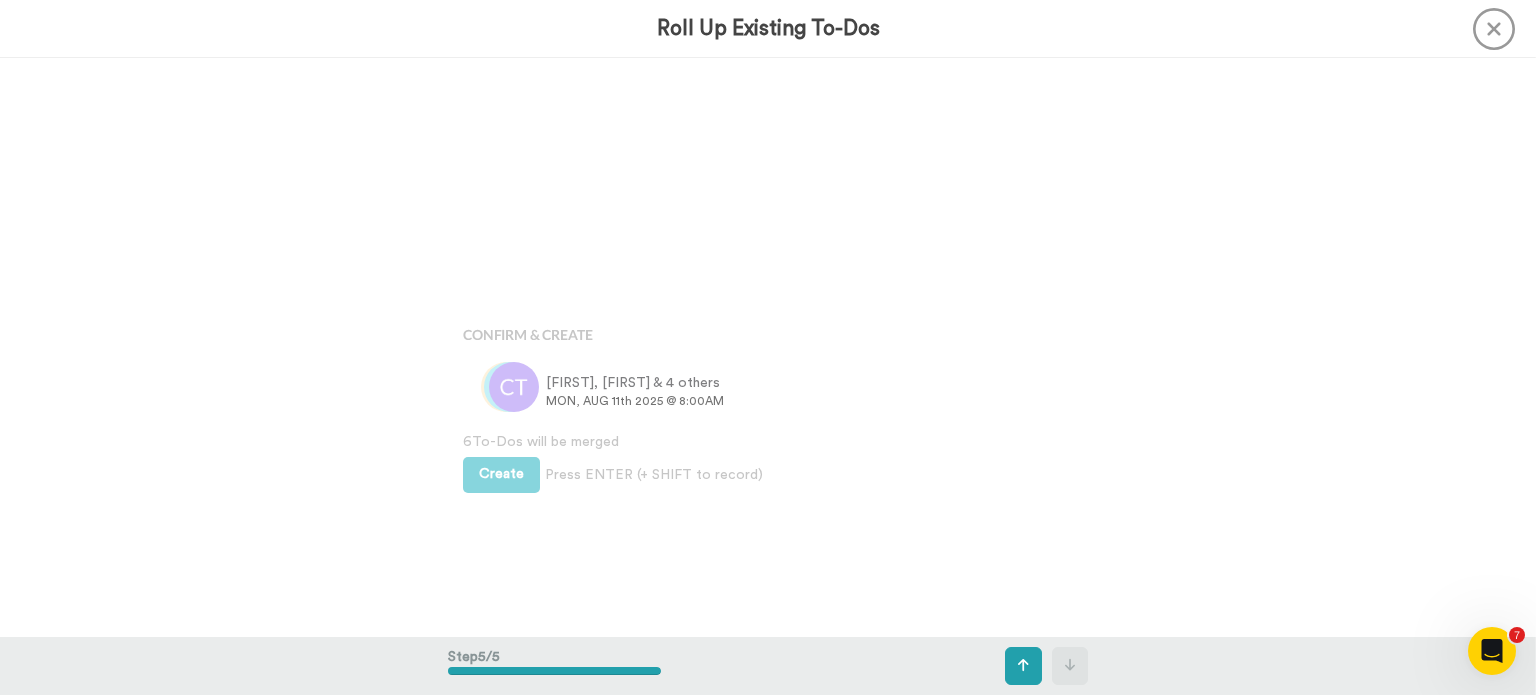 scroll, scrollTop: 2314, scrollLeft: 0, axis: vertical 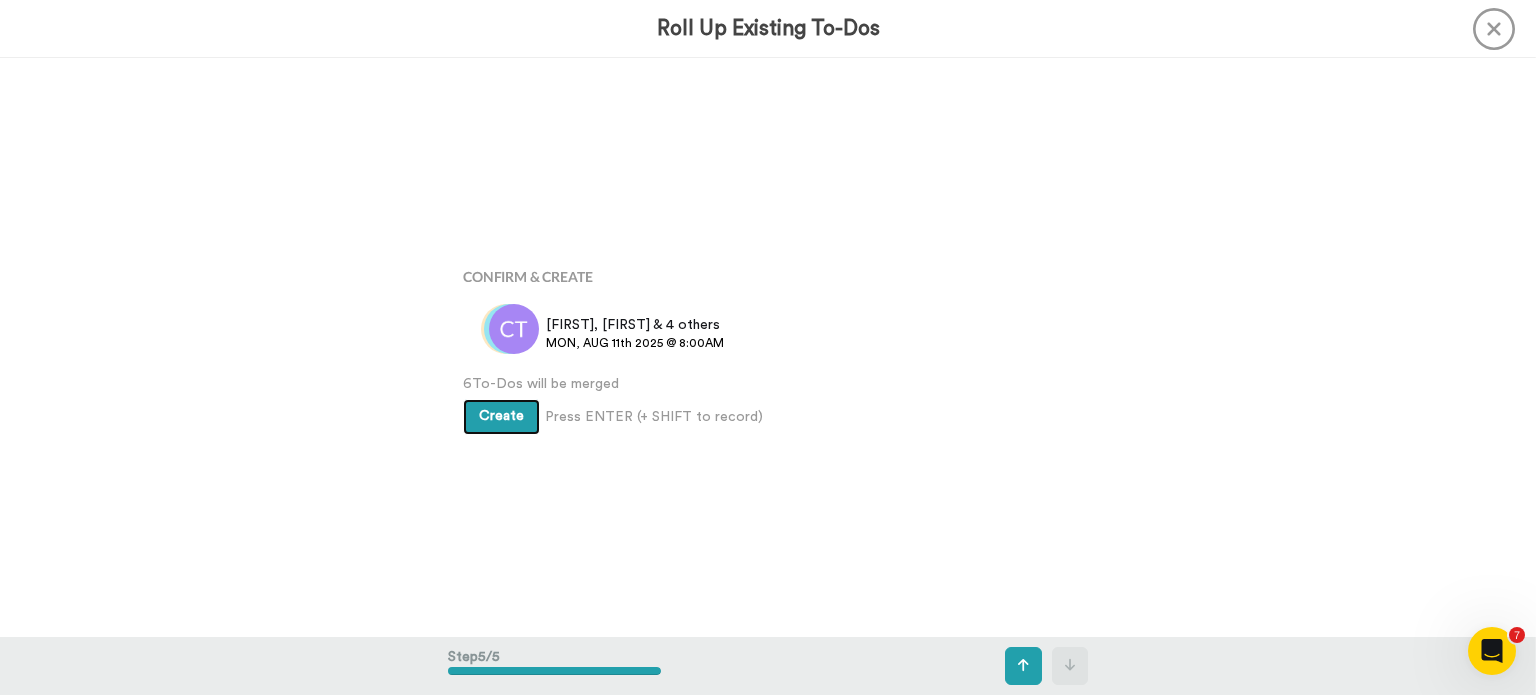 click on "Create" at bounding box center [501, 417] 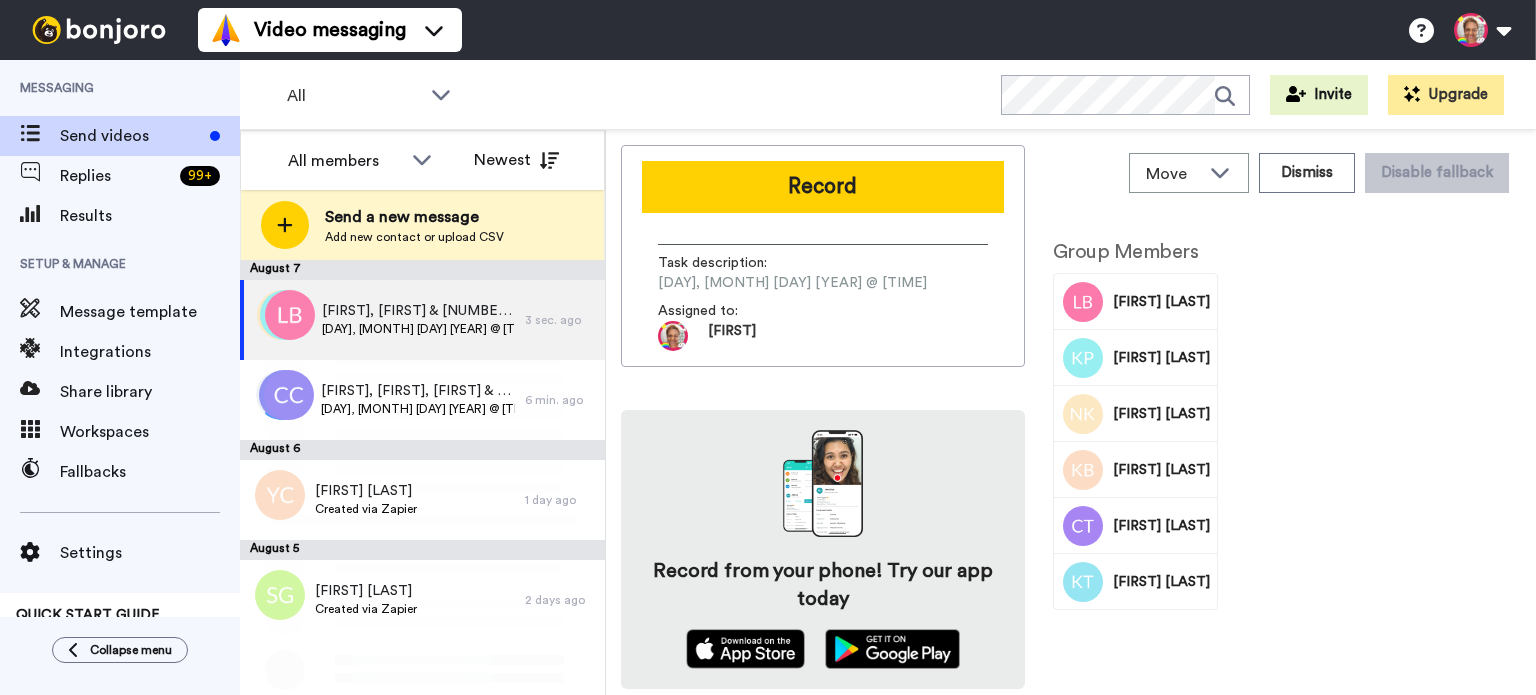scroll, scrollTop: 0, scrollLeft: 0, axis: both 